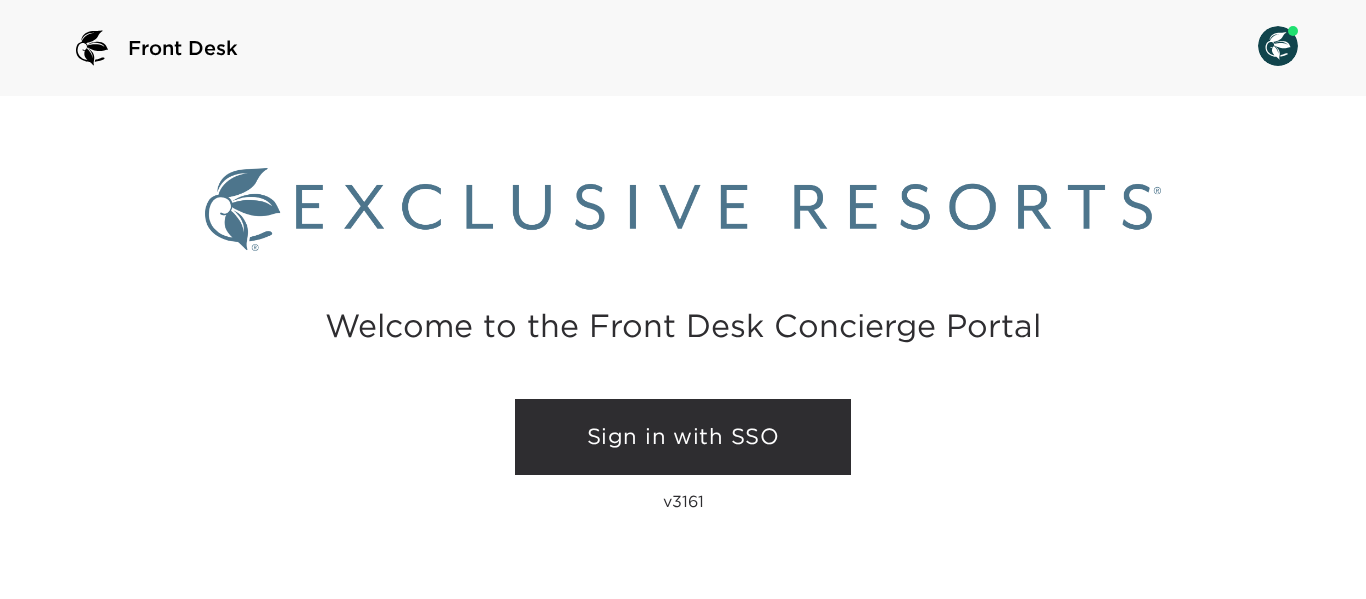 scroll, scrollTop: 0, scrollLeft: 0, axis: both 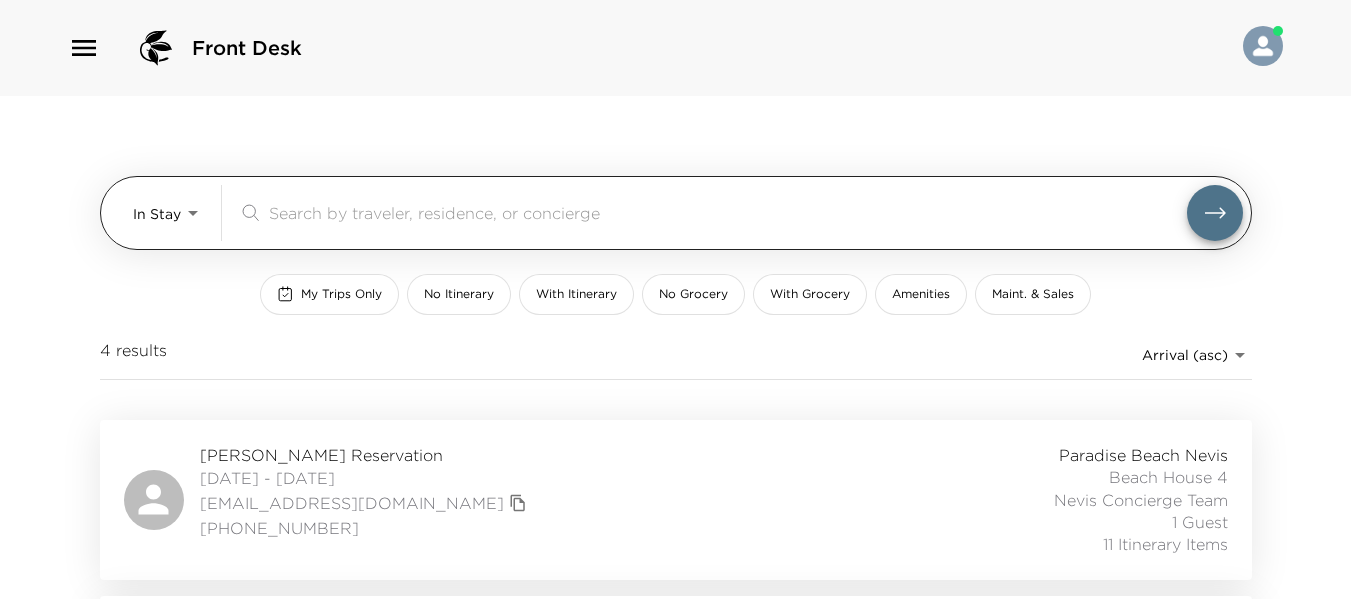 click on "Front Desk In Stay In-Stay ​ My Trips Only No Itinerary With Itinerary No Grocery With Grocery Amenities Maint. & Sales 4 results Arrival (asc) reservations_prod_arrival_asc [PERSON_NAME] Reservation [DATE] - [DATE] [EMAIL_ADDRESS][DOMAIN_NAME] [PHONE_NUMBER] [GEOGRAPHIC_DATA] 4 Nevis Concierge Team 1 Guest 11 Itinerary Items [PERSON_NAME] Reservation [DATE] - [DATE] [EMAIL_ADDRESS][DOMAIN_NAME] [PHONE_NUMBER] [GEOGRAPHIC_DATA] 6 Nevis Concierge Team 1 Guest 15 Itinerary Items [PERSON_NAME] Reservation [DATE] - [DATE] [EMAIL_ADDRESS][DOMAIN_NAME] 703.577.[GEOGRAPHIC_DATA] 3 Nevis Concierge Team 2 Guests 12 Itinerary Items [PERSON_NAME] Reservation [DATE] - [DATE] [PERSON_NAME][EMAIL_ADDRESS][PERSON_NAME][DOMAIN_NAME] [PHONE_NUMBER] [GEOGRAPHIC_DATA] 4 Nevis Concierge Team 5 Guests 10 Itinerary Items" at bounding box center (675, 299) 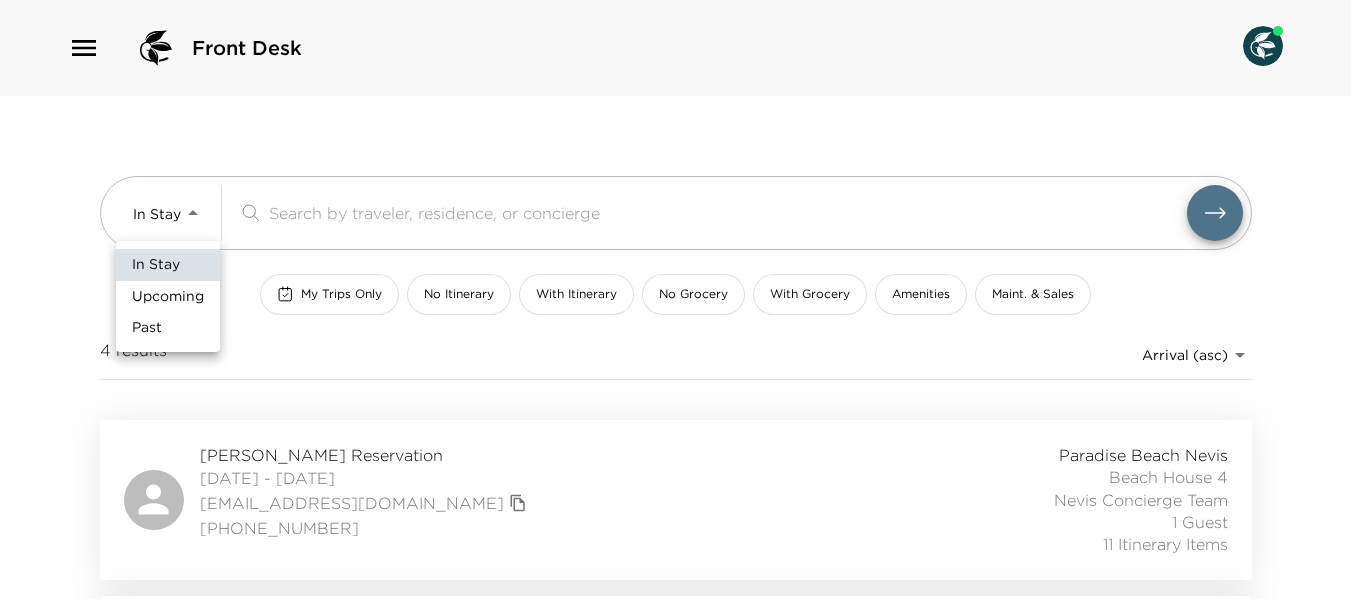 click on "Upcoming" at bounding box center (168, 297) 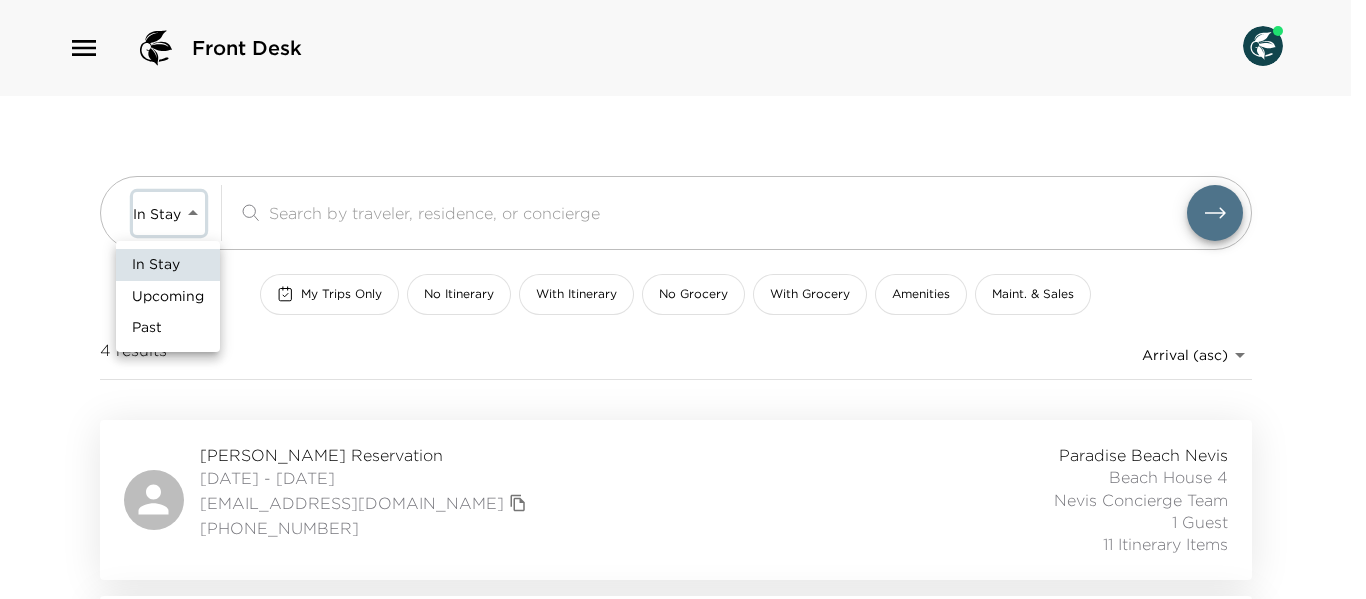 type on "Upcoming" 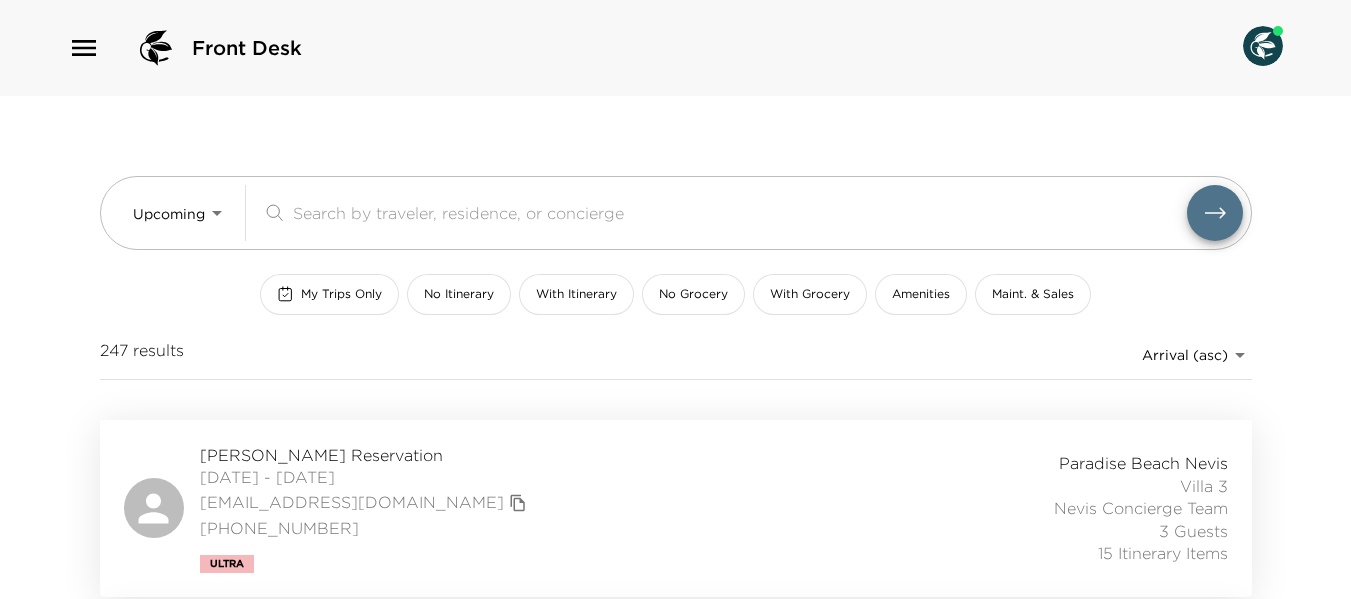click on "Debra Dobrez Reservation 07/19/2025 - 08/03/2025 debradobrez@att.net 708-218-6031 Ultra Paradise Beach Nevis Villa 3 Nevis Concierge Team 3 Guests 15 Itinerary Items" at bounding box center [676, 508] 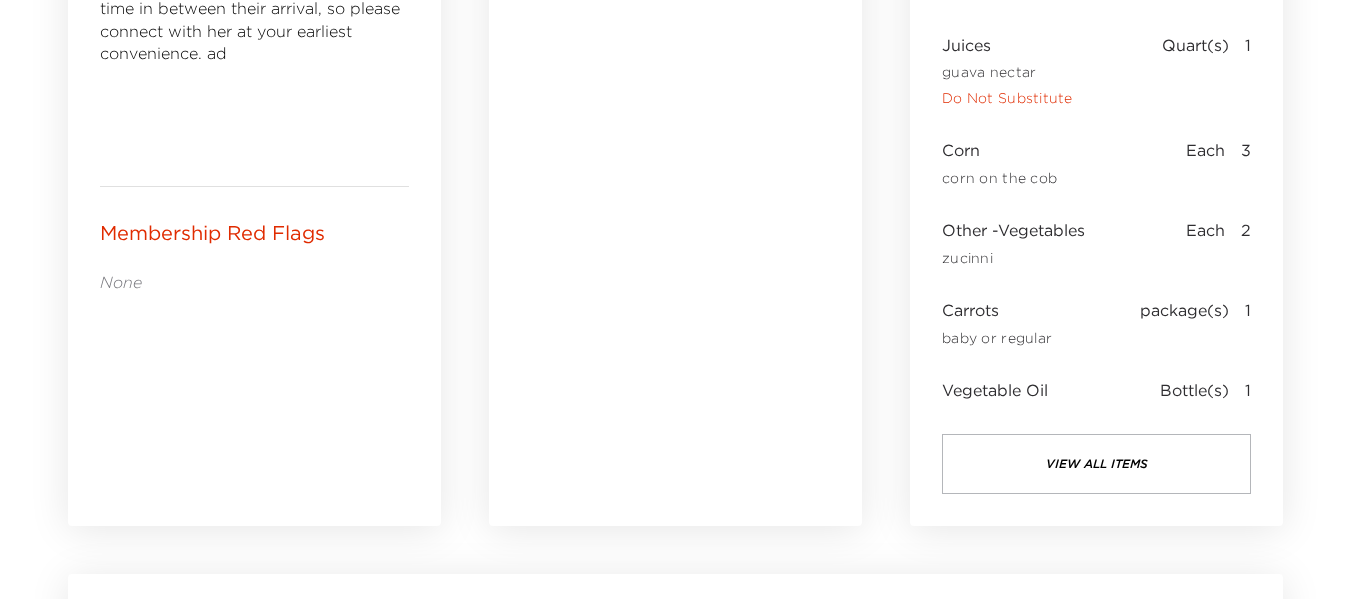 scroll, scrollTop: 1100, scrollLeft: 0, axis: vertical 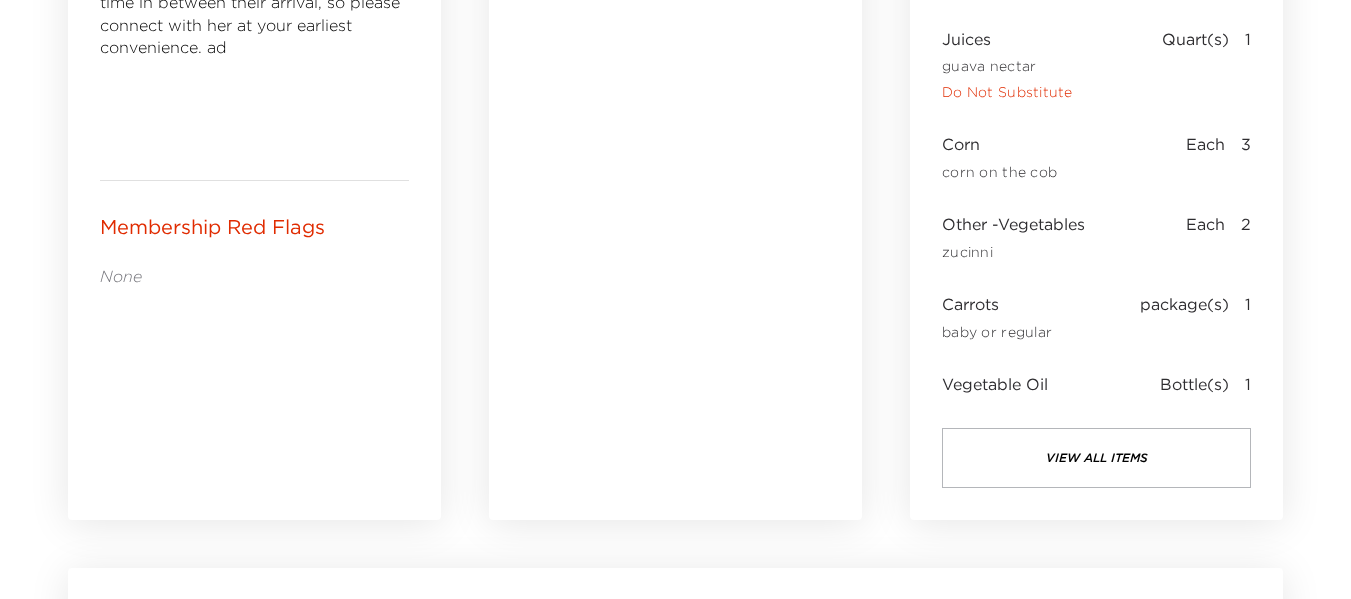 click on "view all items" at bounding box center [1096, 458] 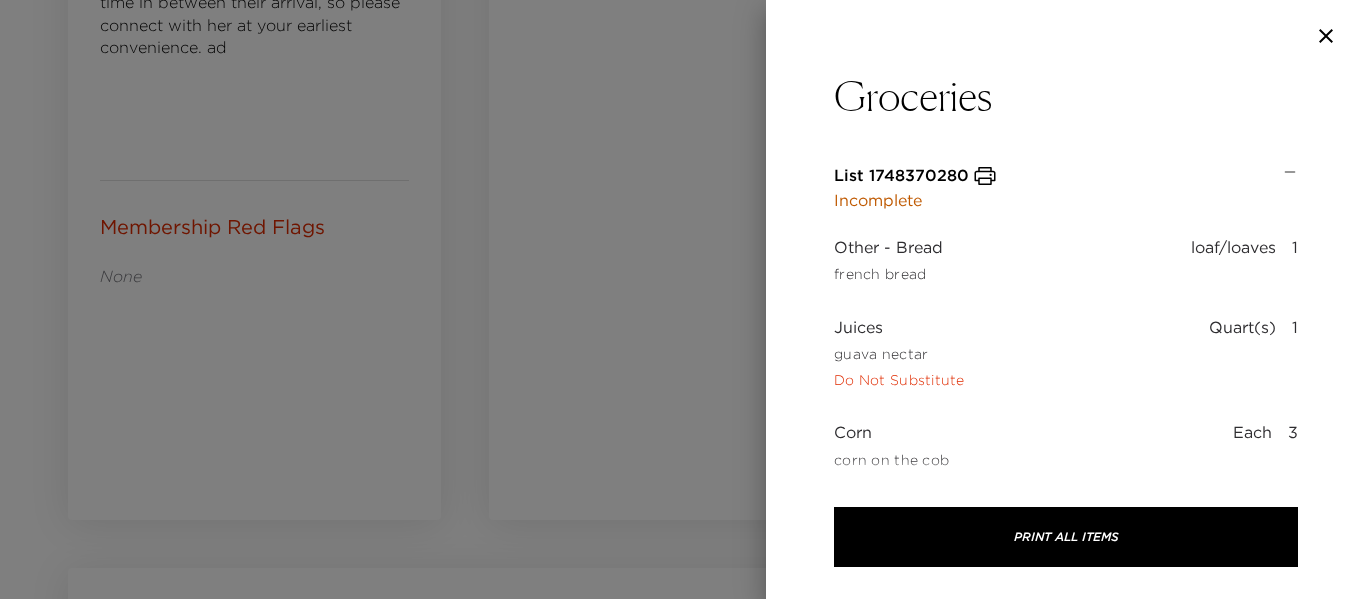 click at bounding box center (683, 299) 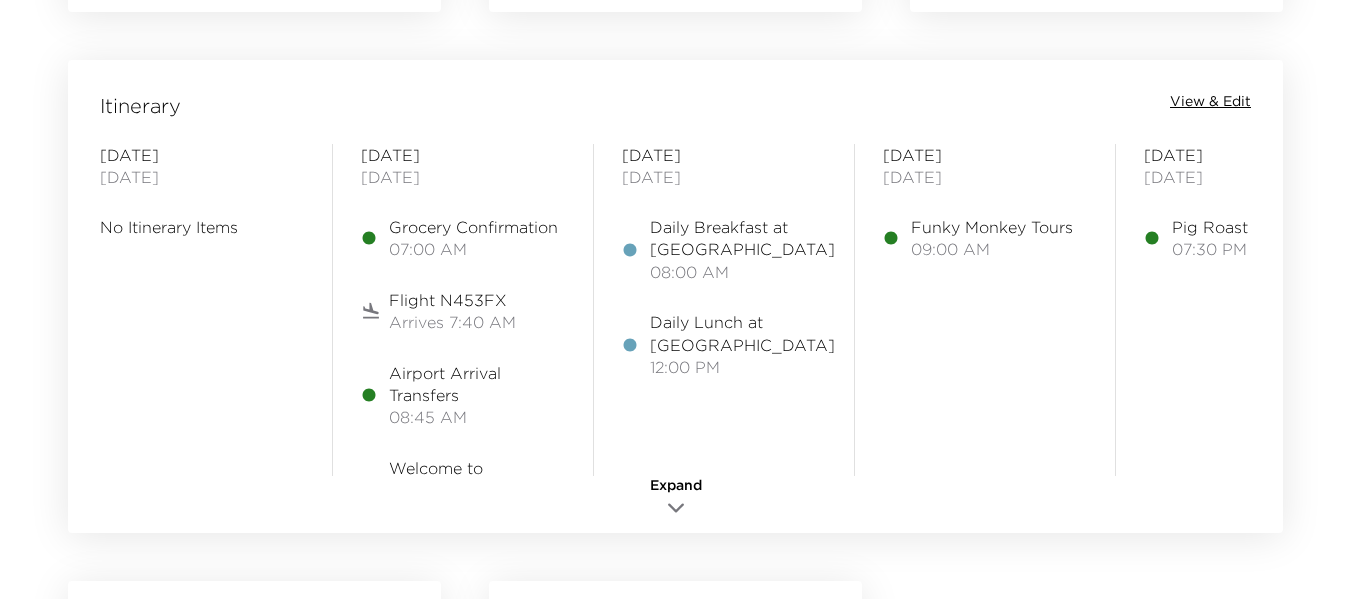 scroll, scrollTop: 1600, scrollLeft: 0, axis: vertical 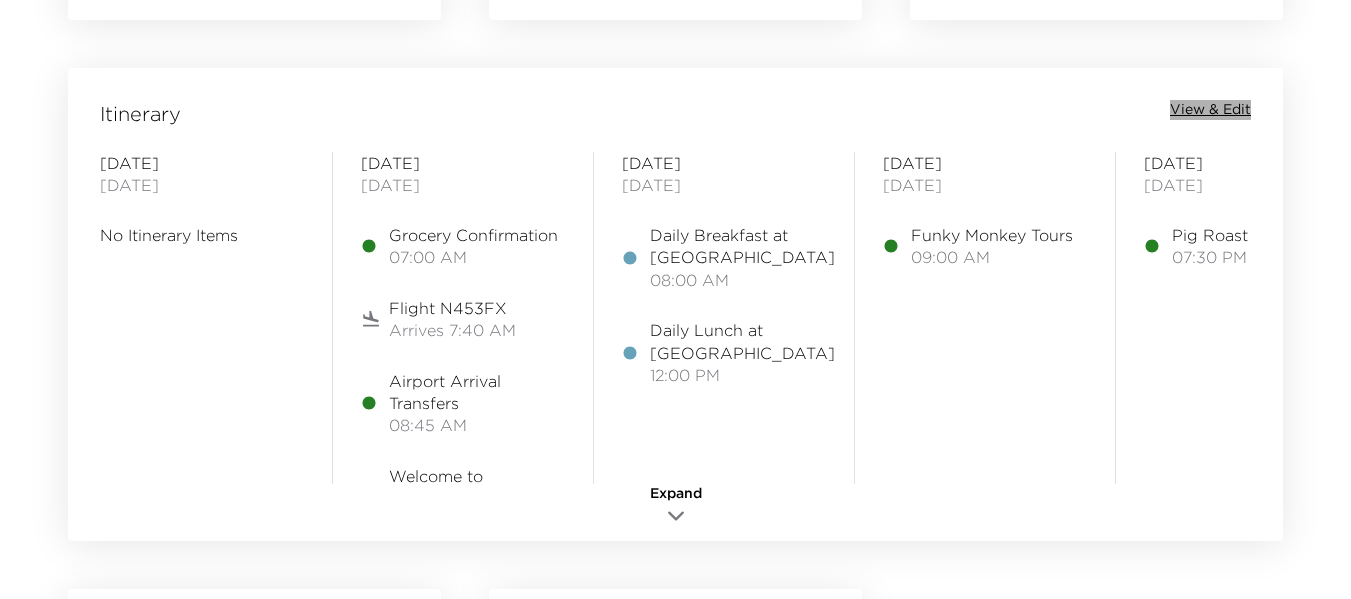 click on "View & Edit" at bounding box center [1210, 110] 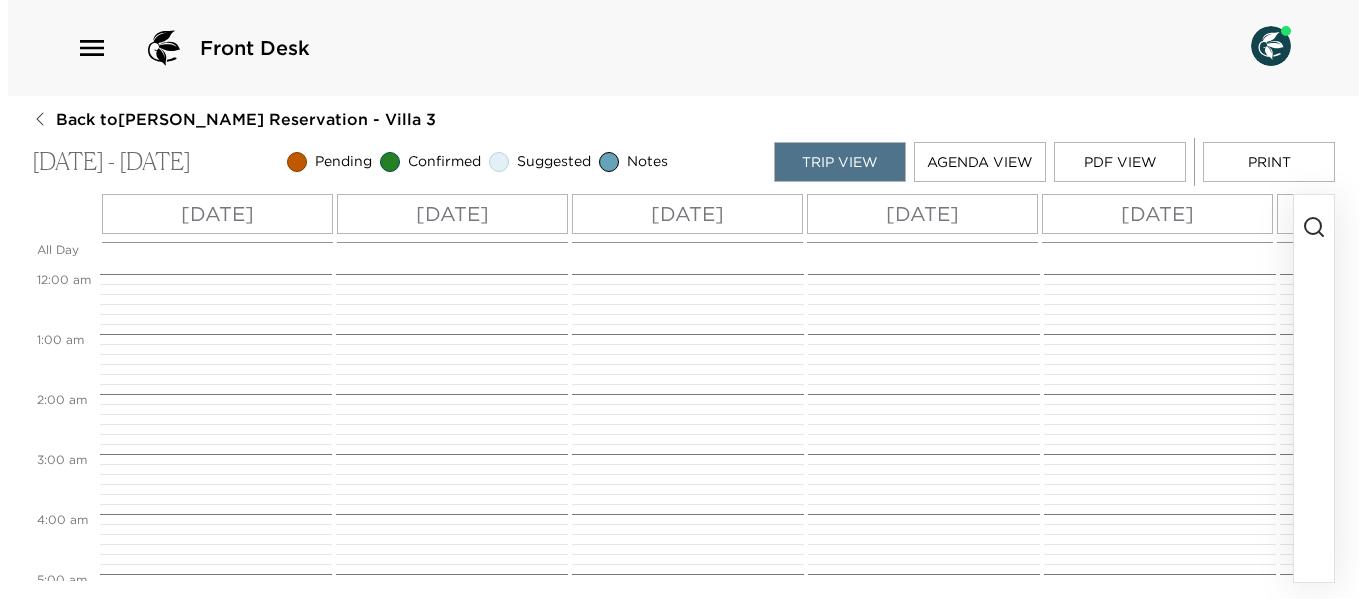 scroll, scrollTop: 0, scrollLeft: 0, axis: both 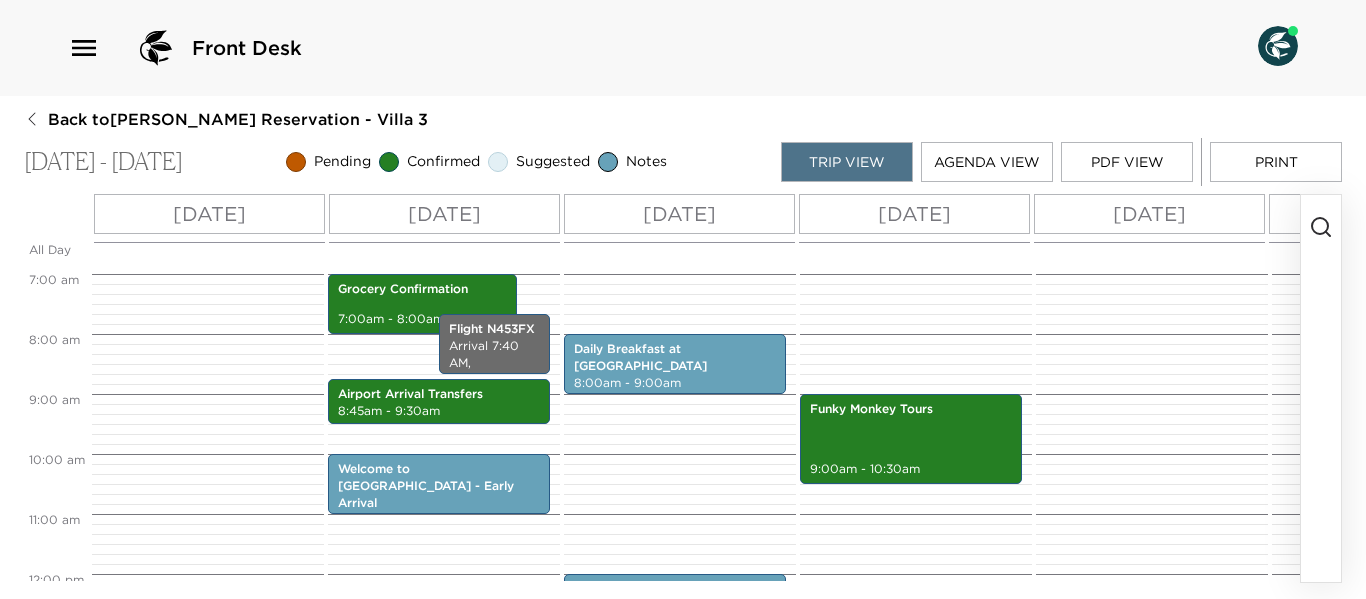click 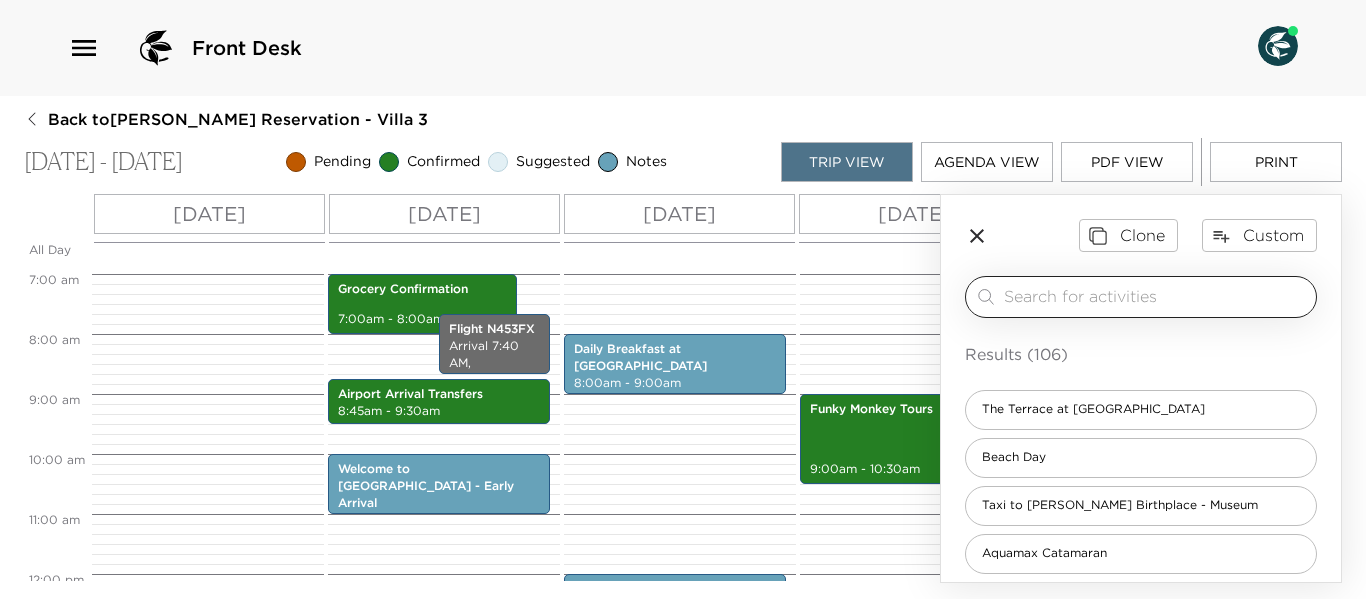 click at bounding box center [1156, 296] 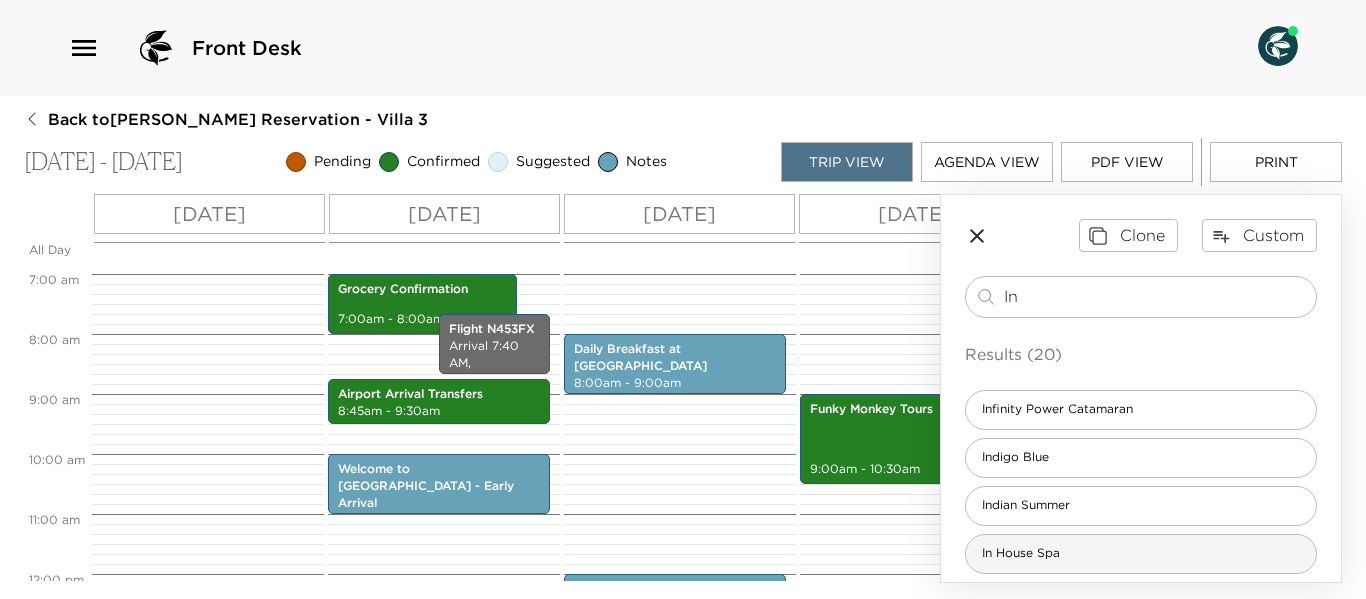 type on "In" 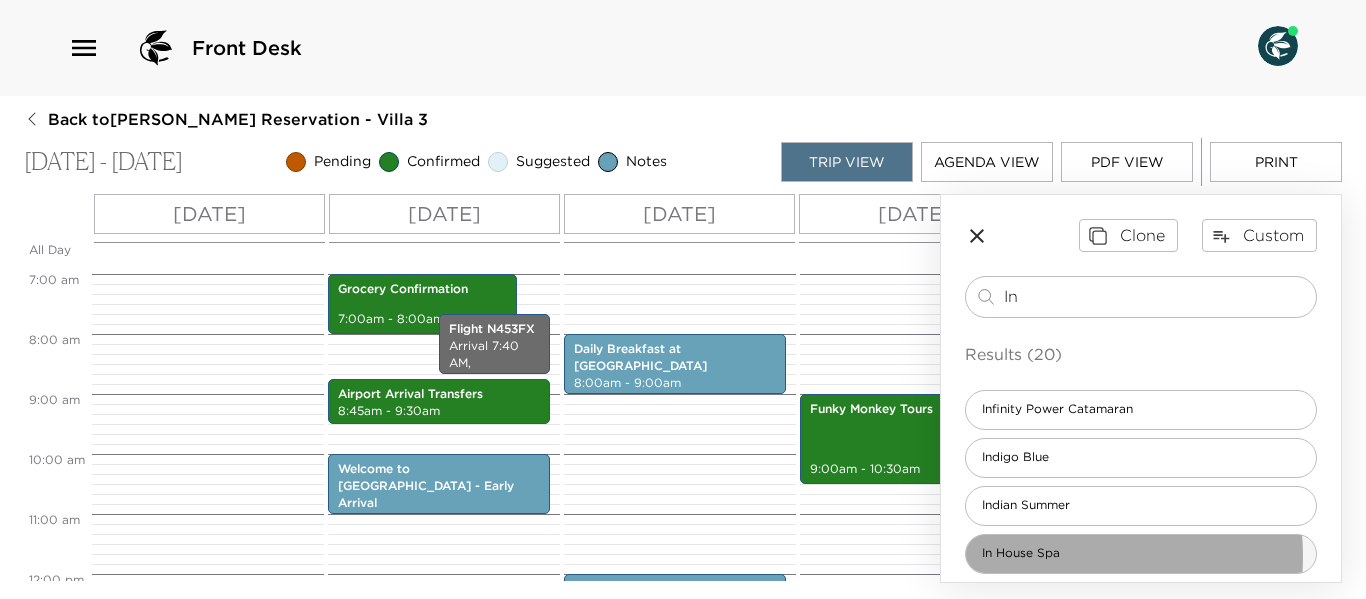 click on "In House Spa" at bounding box center [1021, 553] 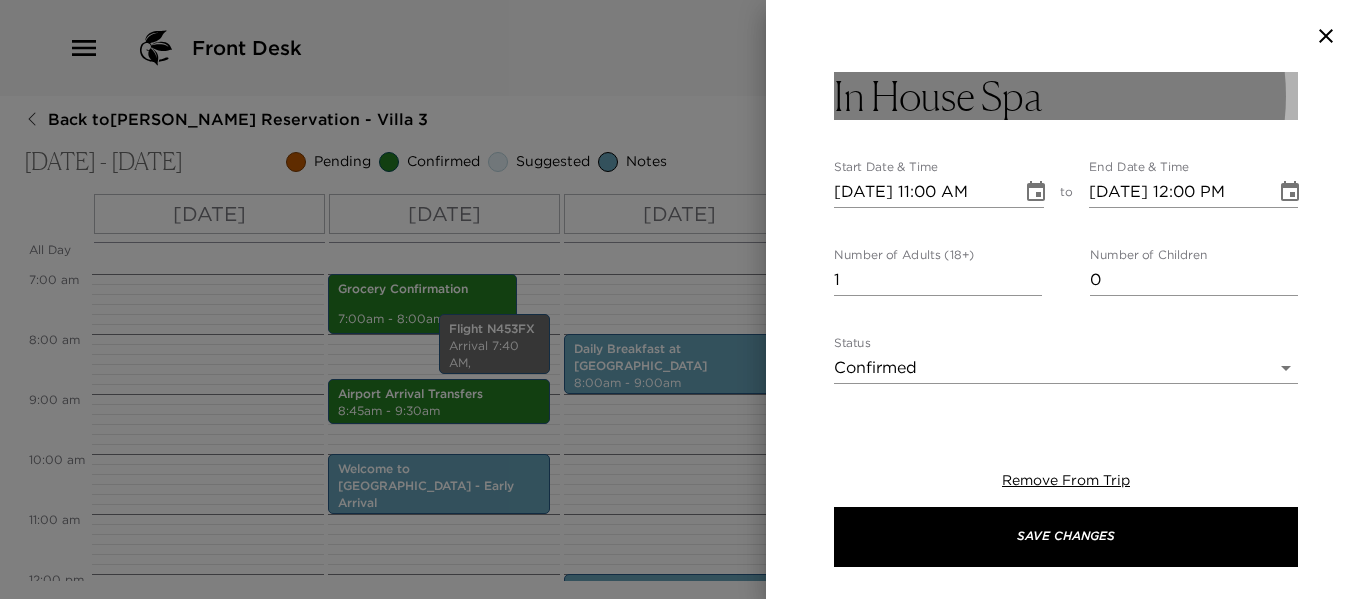 click on "In House Spa" at bounding box center (1066, 96) 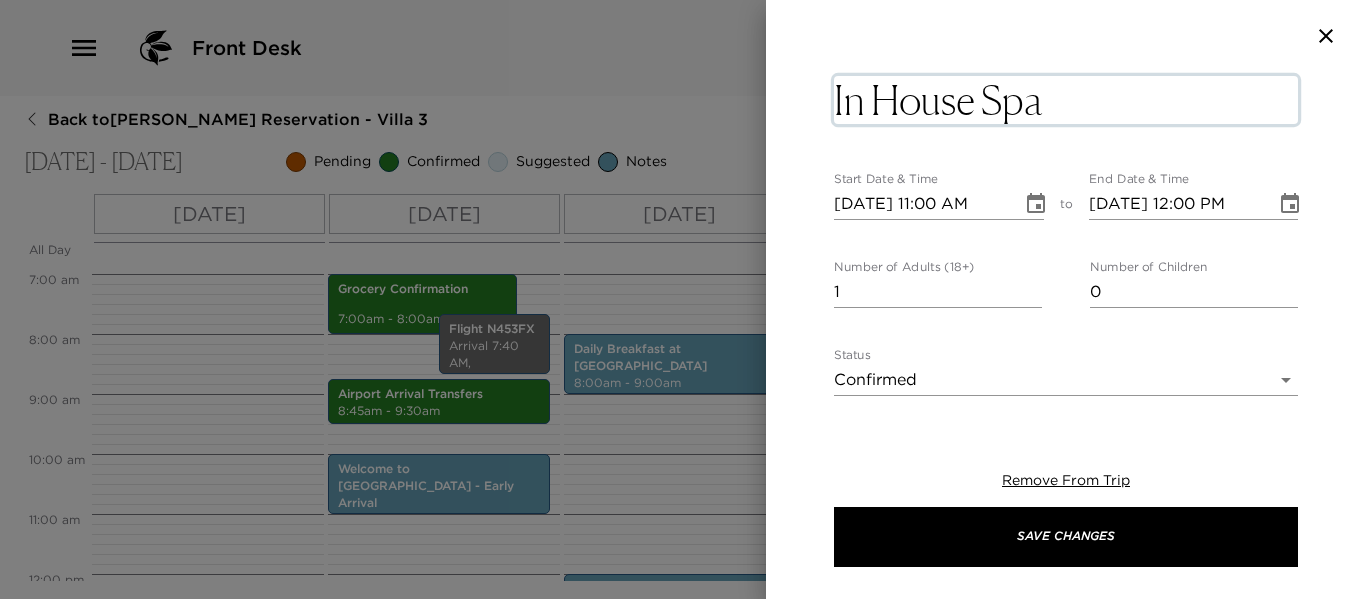 click on "In House Spa" at bounding box center [1066, 100] 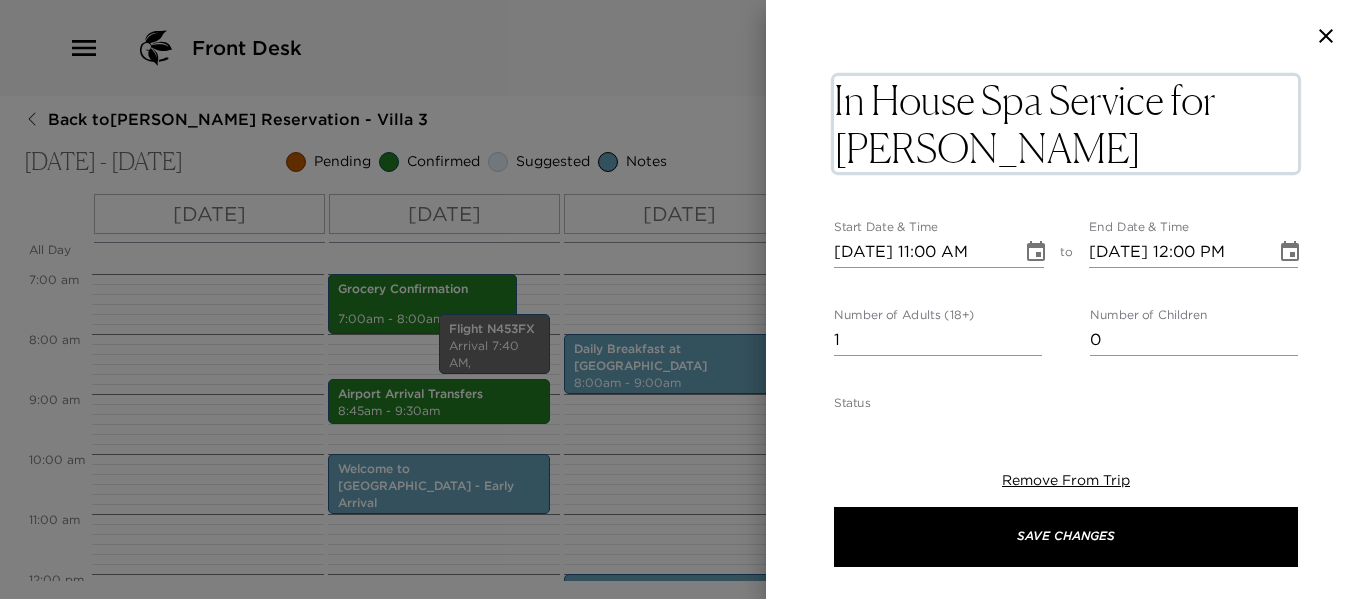 type on "In House Spa Service for [PERSON_NAME]" 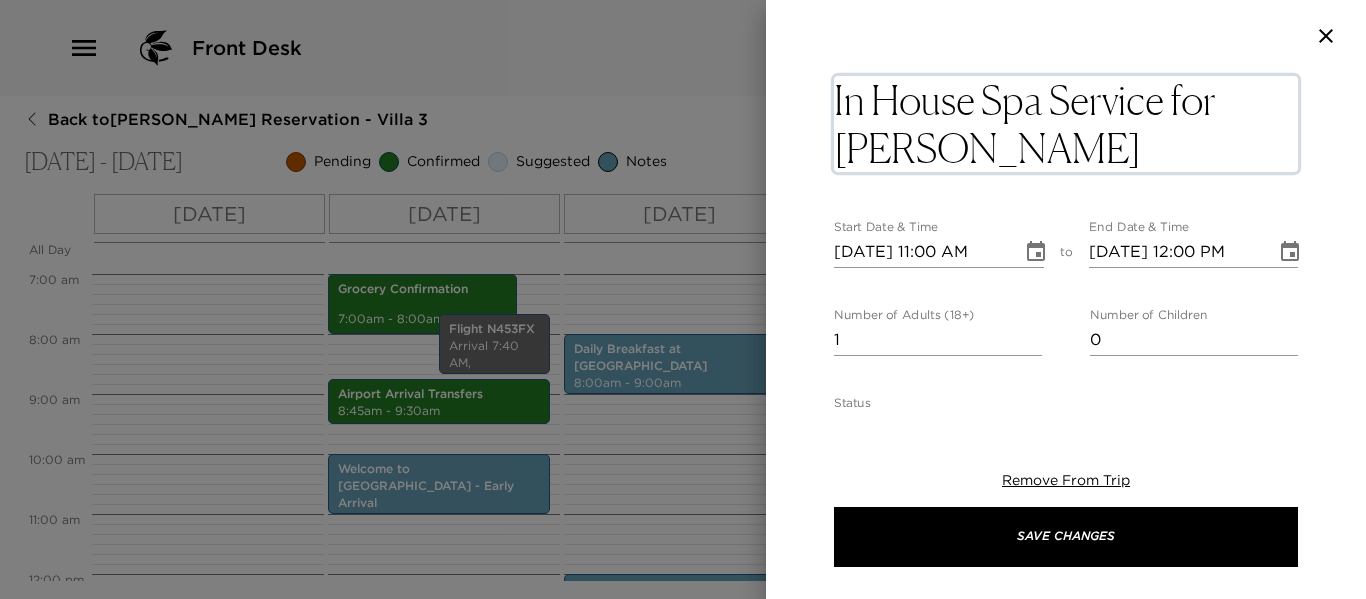click 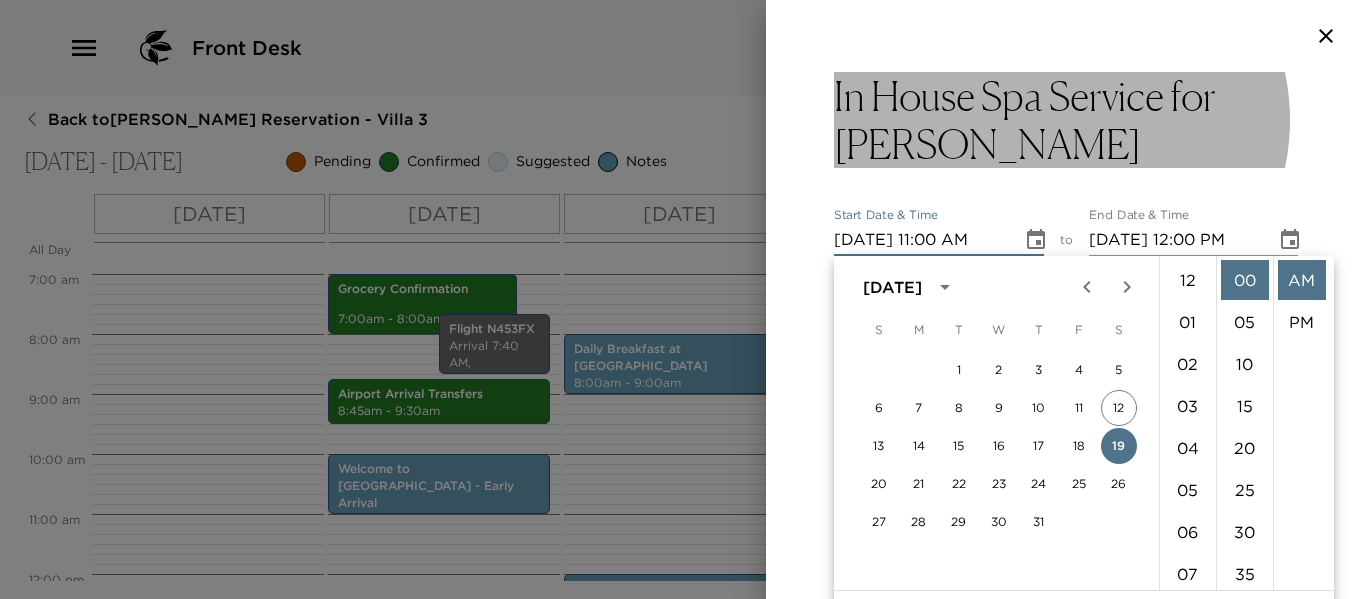 scroll, scrollTop: 462, scrollLeft: 0, axis: vertical 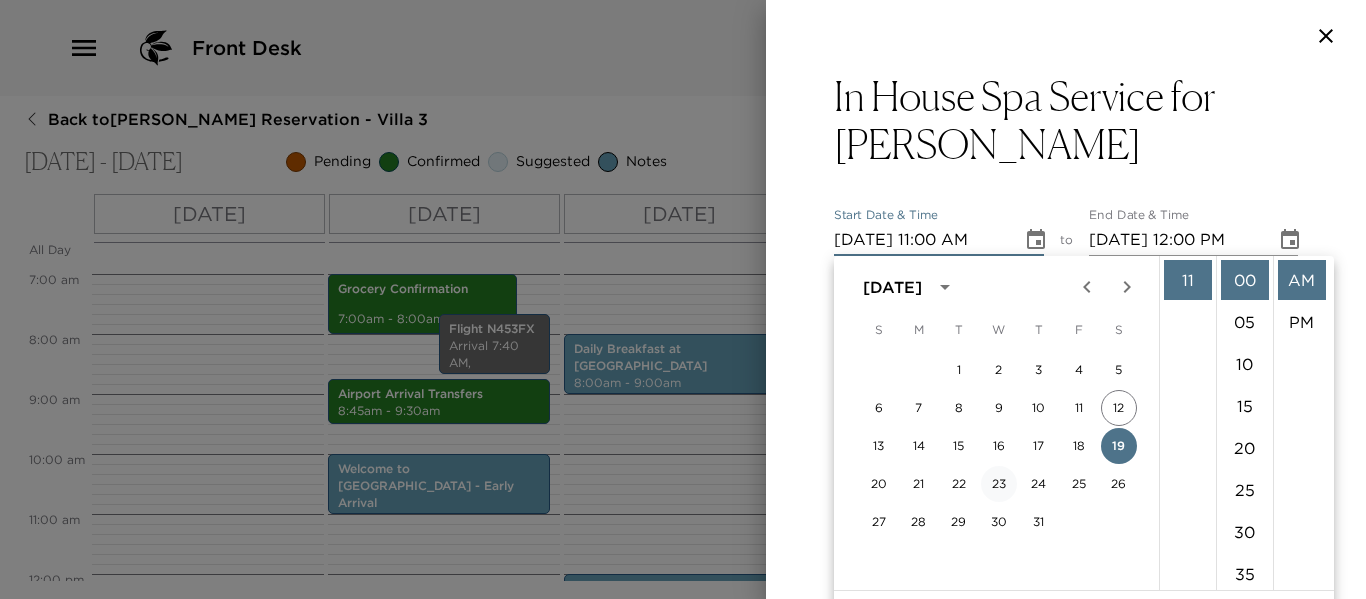 click on "23" at bounding box center (999, 484) 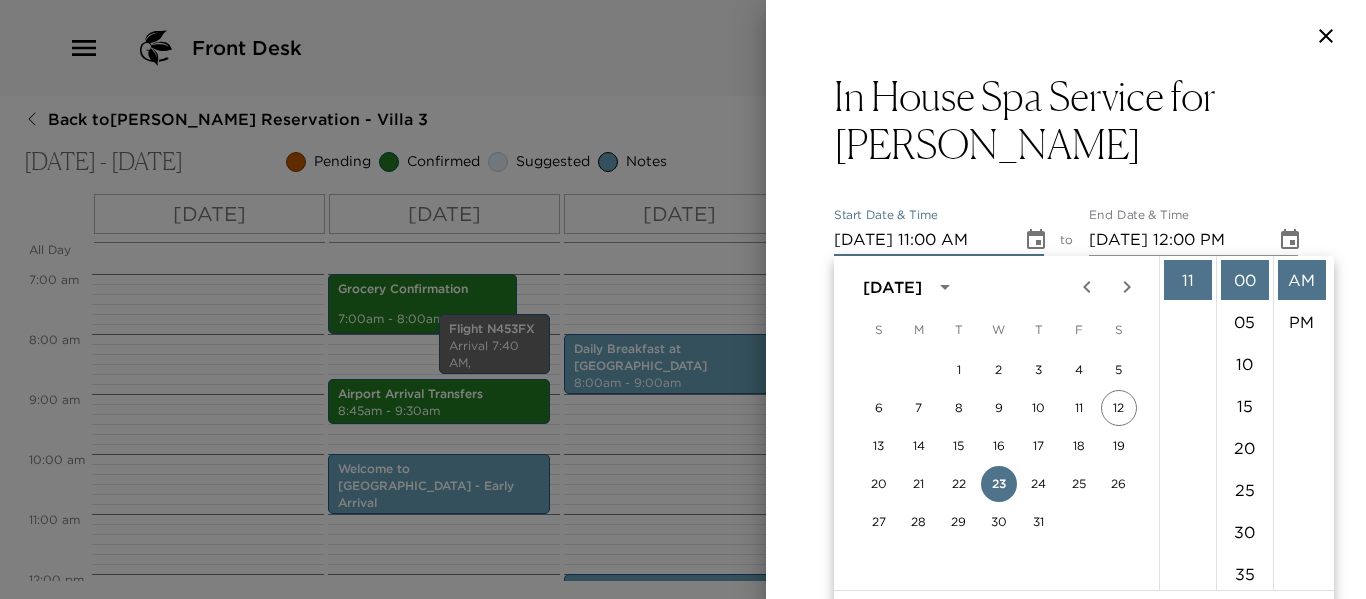 click on "In House Spa Service for [PERSON_NAME] Start Date & Time [DATE] 11:00 AM to End Date & Time [DATE] 12:00 PM Number of Adults (18+) 1 Number of Children 0 Status Confirmed Confirmed Hide From Member Request Transportation Concierge Notes x Cost ​ x Address ​ x Phone Number ​ [PHONE_NUMBER] Email ​ Website ​ Cancellation Policy 24hr 24hr Recommended Attire ​ undefined Age Range ​ undefined Remove From Trip Save Changes" at bounding box center (1066, 239) 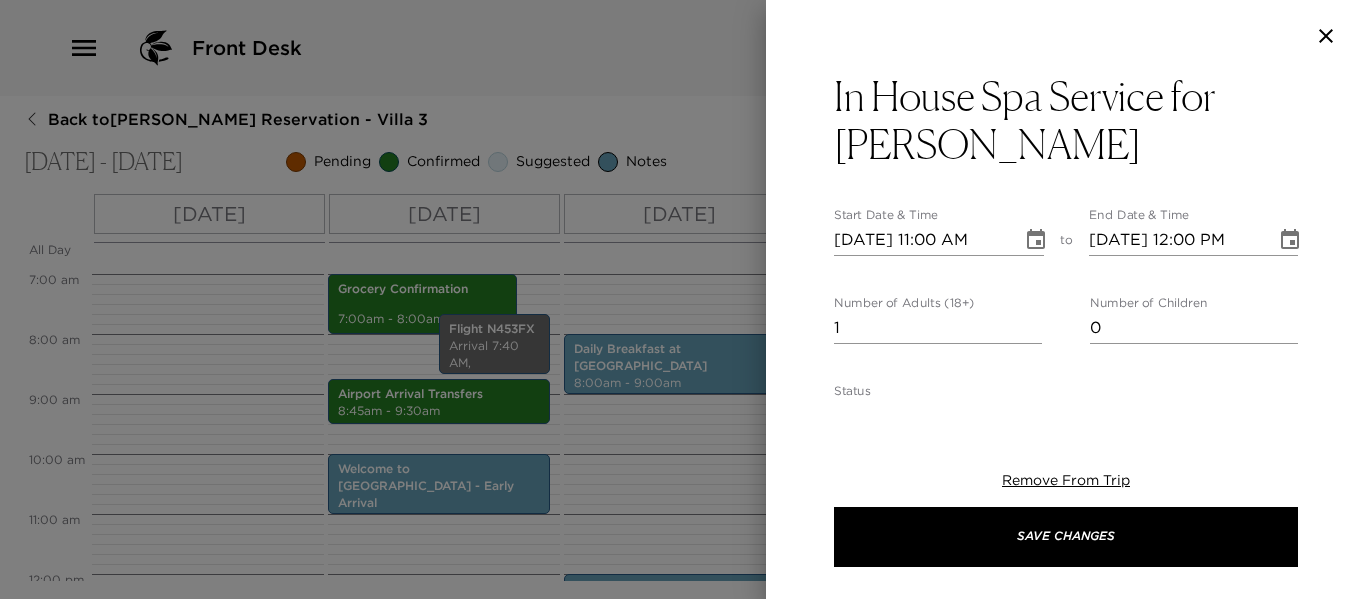 scroll, scrollTop: 0, scrollLeft: 0, axis: both 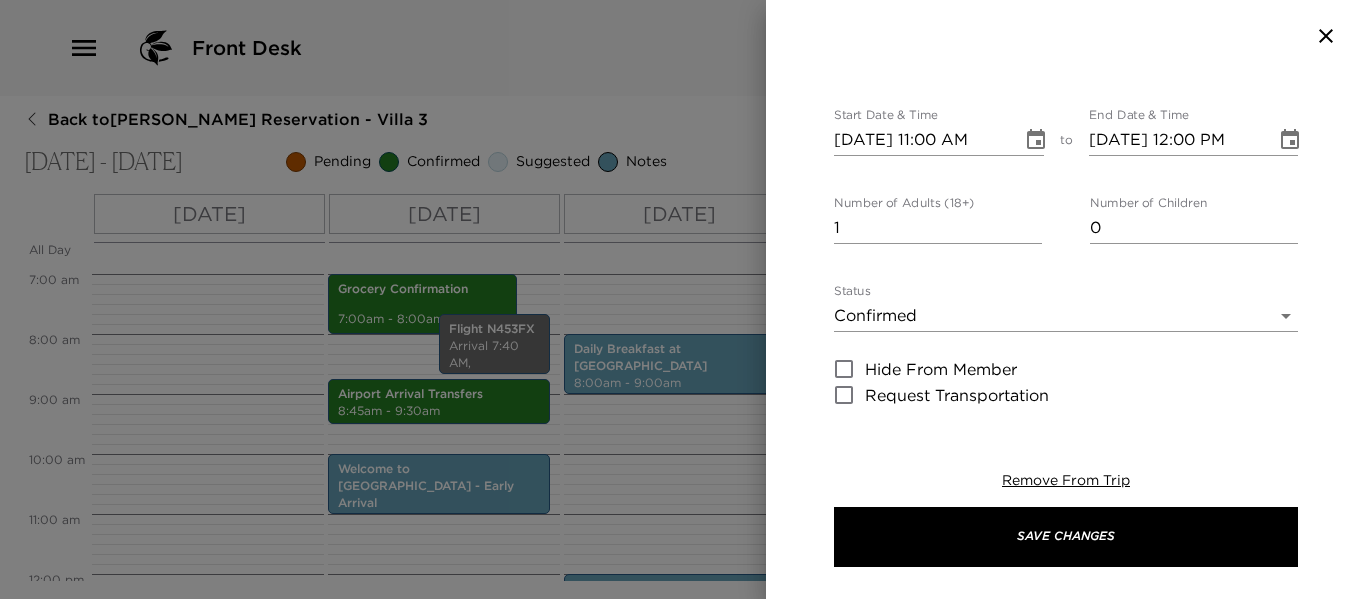 click on "Front Desk Back to  [PERSON_NAME] Reservation - Villa [DATE] - [DATE] Pending Confirmed Suggested Notes Trip View Agenda View PDF View Print All Day [DATE] [DATE] [DATE] [DATE] [DATE] [DATE] [DATE] [DATE] [DATE] [DATE] [DATE] [DATE] [DATE] [DATE] [DATE] [DATE] 12:00 AM 1:00 AM 2:00 AM 3:00 AM 4:00 AM 5:00 AM 6:00 AM 7:00 AM 8:00 AM 9:00 AM 10:00 AM 11:00 AM 12:00 PM 1:00 PM 2:00 PM 3:00 PM 4:00 PM 5:00 PM 6:00 PM 7:00 PM 8:00 PM 9:00 PM 10:00 PM 11:00 PM Grocery Confirmation 7:00am - 8:00am Airport Arrival Transfers 8:45am - 9:30am Flight N453FX Arrival 7:40 AM, [PERSON_NAME][GEOGRAPHIC_DATA] Welcome to [GEOGRAPHIC_DATA] - Early Arrival 10:00am - 11:00am Daily Breakfast at [GEOGRAPHIC_DATA] 8:00am - 9:00am Daily Lunch at [GEOGRAPHIC_DATA] 12:00pm - 1:00pm Funky Monkey Tours 9:00am - 10:30am Pig Roast 7:30pm - 8:30pm Nevis Yacht Charters - Half Day Sail & Snorkel Trip 9:30am - 10:30am Dinner at Eden - Italian Menu 6:00pm - 7:30pm Dinner at [GEOGRAPHIC_DATA] & Turf Set Menu" at bounding box center [683, 299] 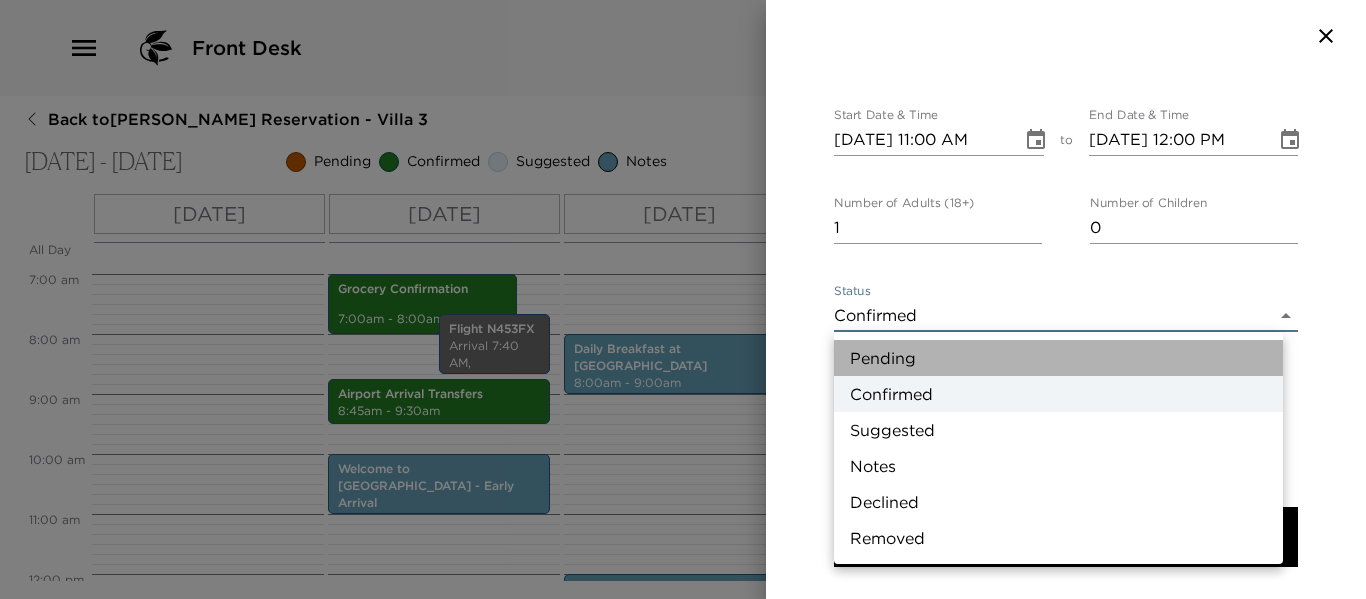 drag, startPoint x: 923, startPoint y: 360, endPoint x: 945, endPoint y: 377, distance: 27.802877 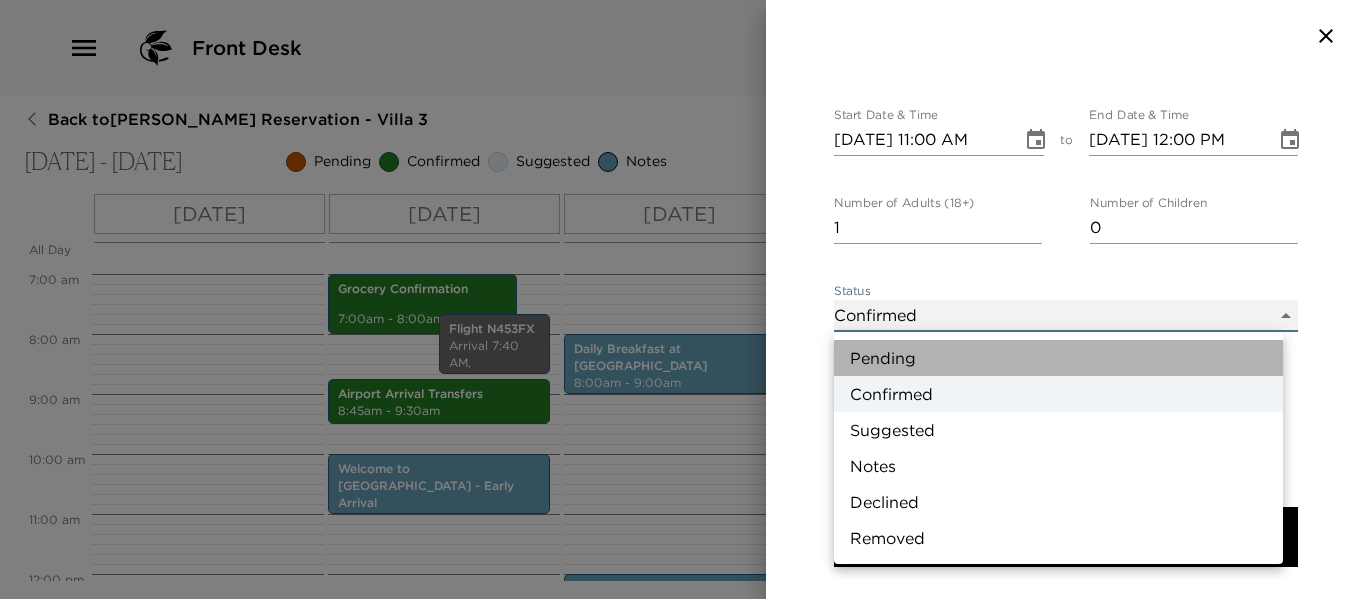 type on "Pending" 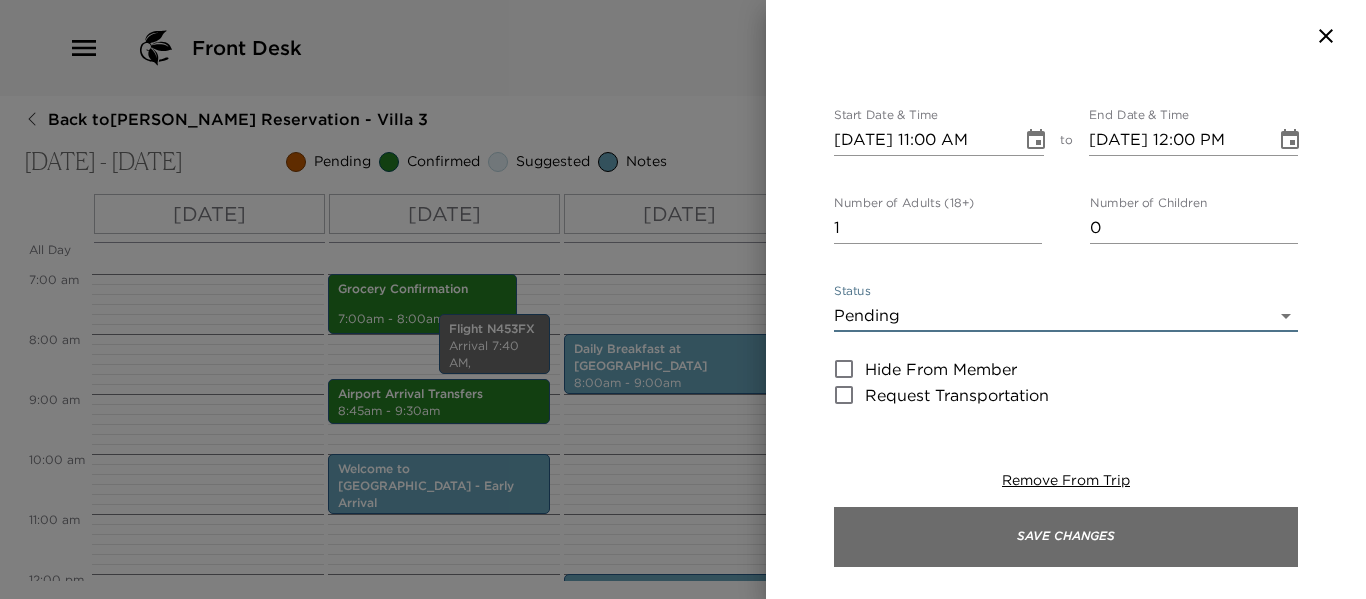 click on "Save Changes" at bounding box center (1066, 537) 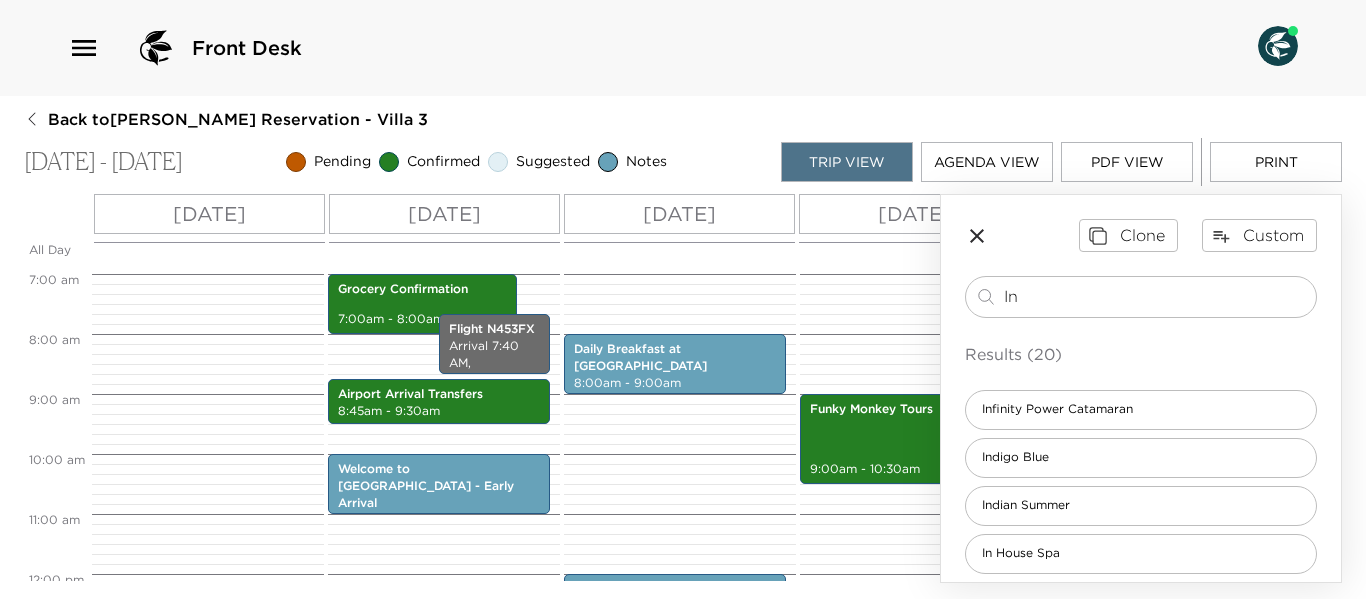 click on "Daily Breakfast at [GEOGRAPHIC_DATA] 8:00am - 9:00am Daily Lunch at [GEOGRAPHIC_DATA] 12:00pm - 1:00pm" at bounding box center (677, 574) 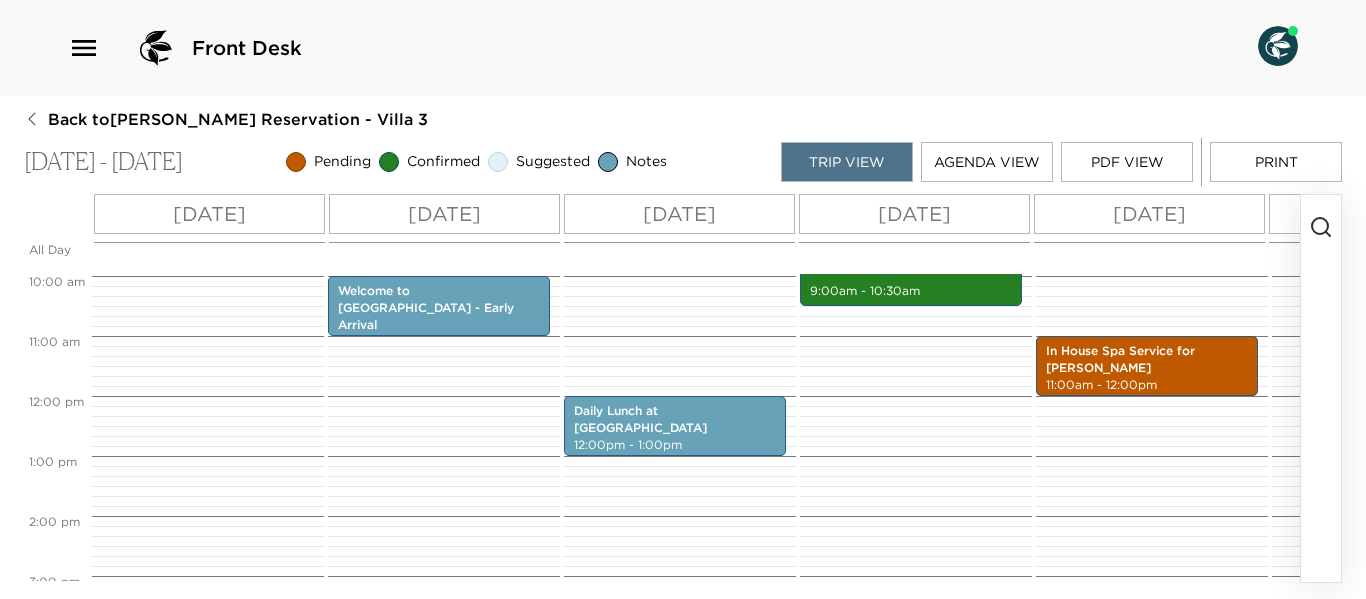 scroll, scrollTop: 620, scrollLeft: 0, axis: vertical 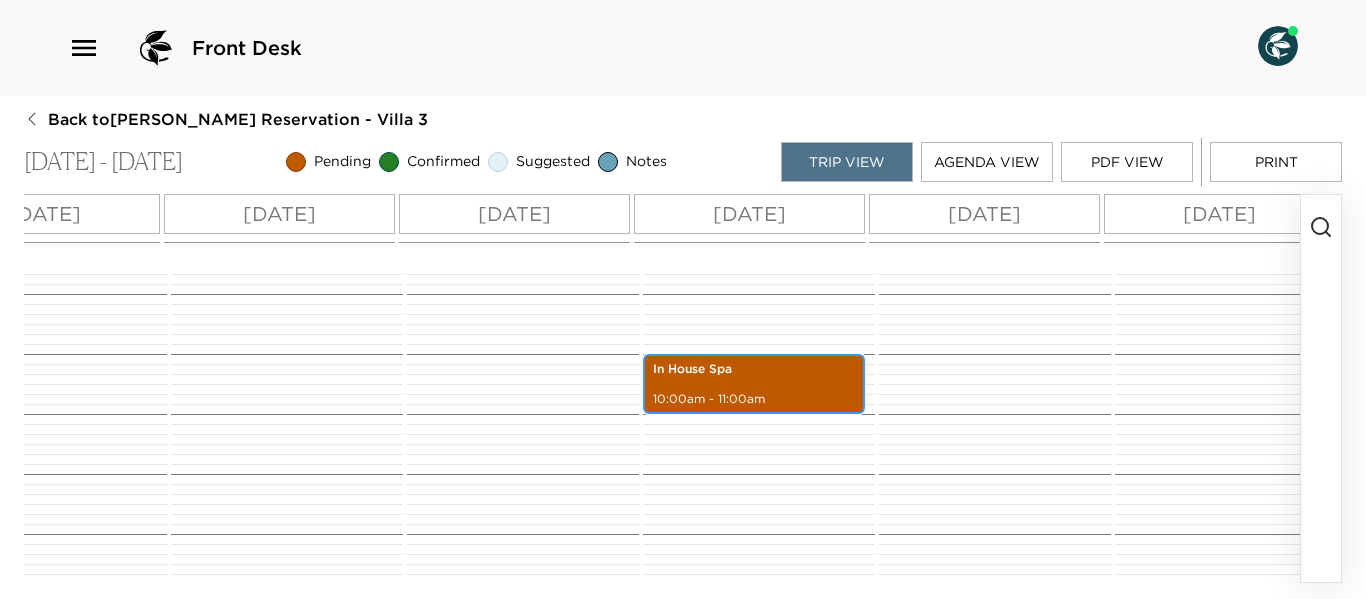 click on "In House Spa 10:00am - 11:00am" at bounding box center (754, 384) 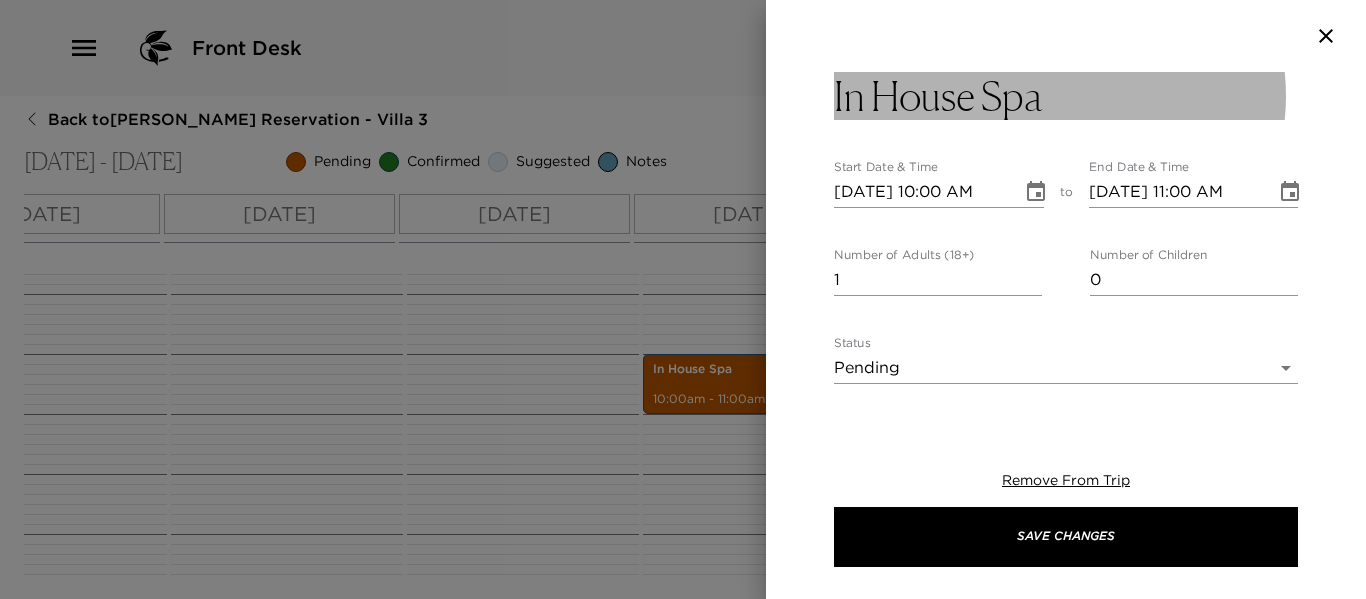 click on "In House Spa" at bounding box center [1066, 96] 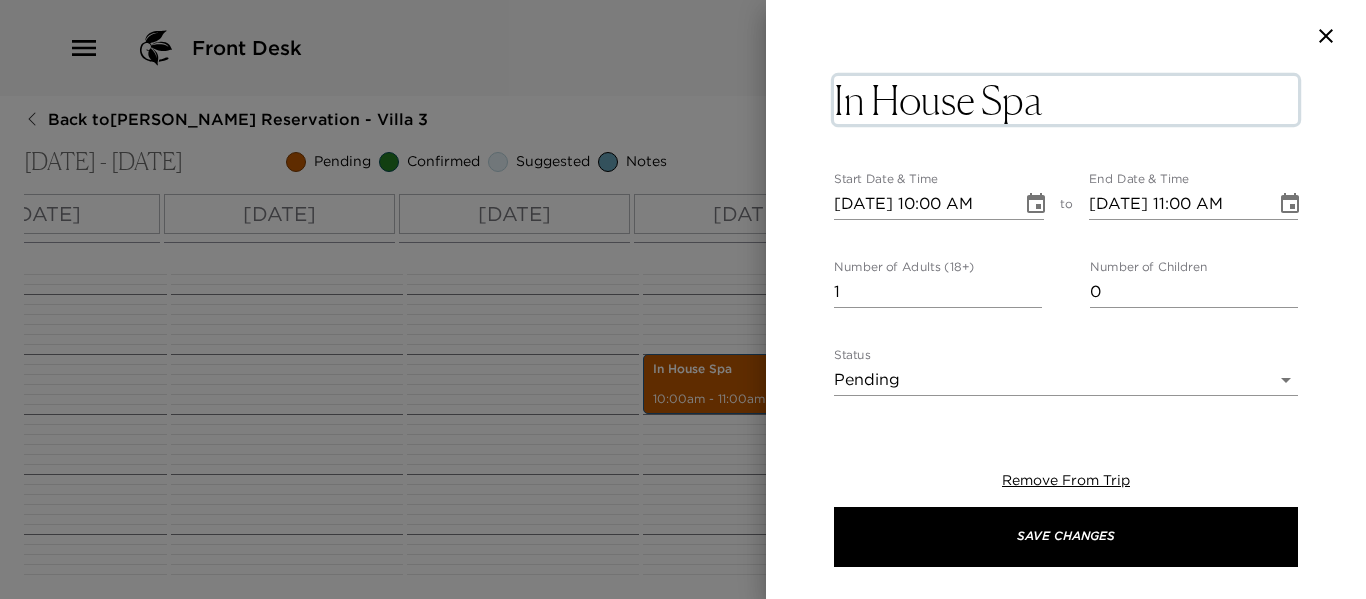 click on "In House Spa" at bounding box center (1066, 100) 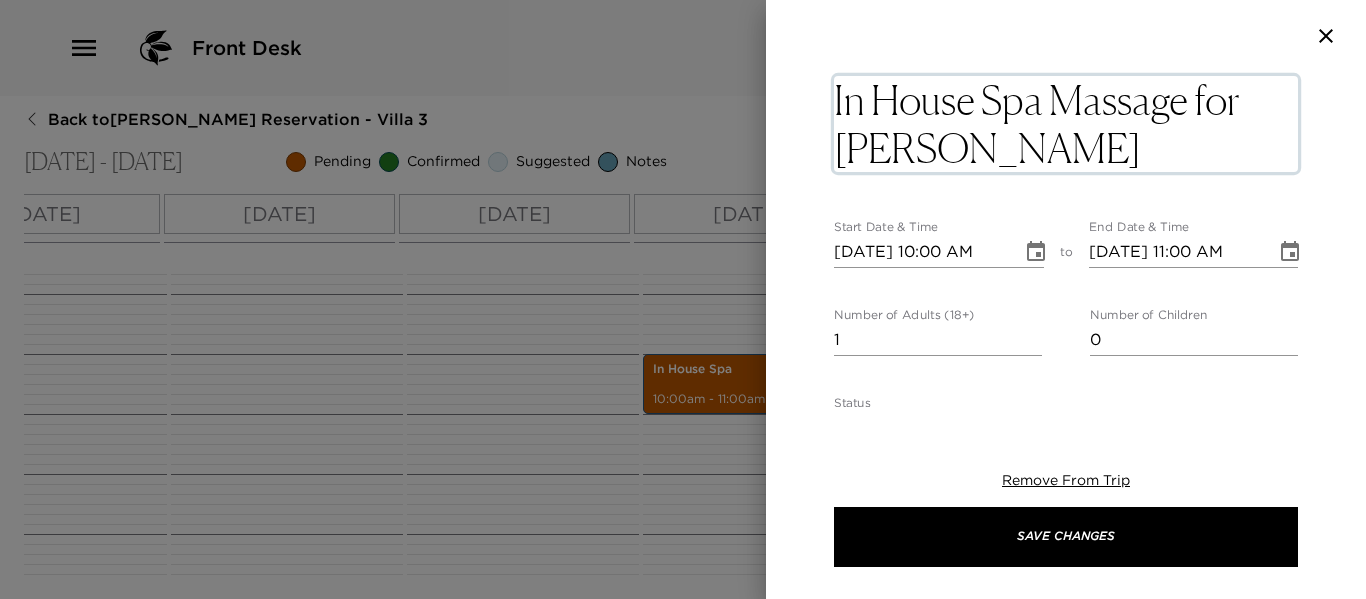 type on "In House Spa Massage for [PERSON_NAME]" 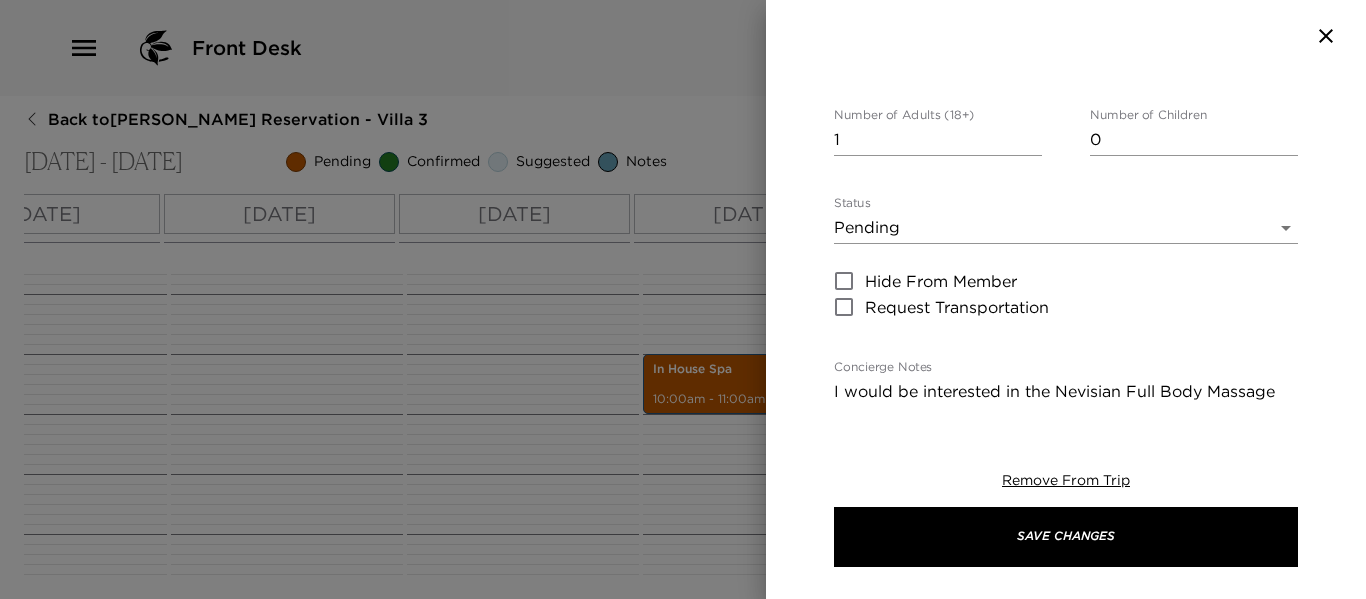 click on "Front Desk Back to  [PERSON_NAME] Reservation - Villa [DATE] - [DATE] Pending Confirmed Suggested Notes Trip View Agenda View PDF View Print All Day [DATE] [DATE] [DATE] [DATE] [DATE] [DATE] [DATE] [DATE] [DATE] [DATE] [DATE] [DATE] [DATE] [DATE] [DATE] [DATE] 12:00 AM 1:00 AM 2:00 AM 3:00 AM 4:00 AM 5:00 AM 6:00 AM 7:00 AM 8:00 AM 9:00 AM 10:00 AM 11:00 AM 12:00 PM 1:00 PM 2:00 PM 3:00 PM 4:00 PM 5:00 PM 6:00 PM 7:00 PM 8:00 PM 9:00 PM 10:00 PM 11:00 PM Grocery Confirmation 7:00am - 8:00am Airport Arrival Transfers 8:45am - 9:30am Flight N453FX Arrival 7:40 AM, [PERSON_NAME][GEOGRAPHIC_DATA] Welcome to [GEOGRAPHIC_DATA] - Early Arrival 10:00am - 11:00am Daily Breakfast at [GEOGRAPHIC_DATA] 8:00am - 9:00am Daily Lunch at [GEOGRAPHIC_DATA] 12:00pm - 1:00pm Funky Monkey Tours 9:00am - 10:30am In House Spa Service for [PERSON_NAME] 11:00am - 12:00pm Pig Roast 7:30pm - 8:30pm Nevis Yacht Charters - Half Day Sail & Snorkel Trip 9:30am - 10:30am Dinner at Eden - Italian Menu" at bounding box center [683, 299] 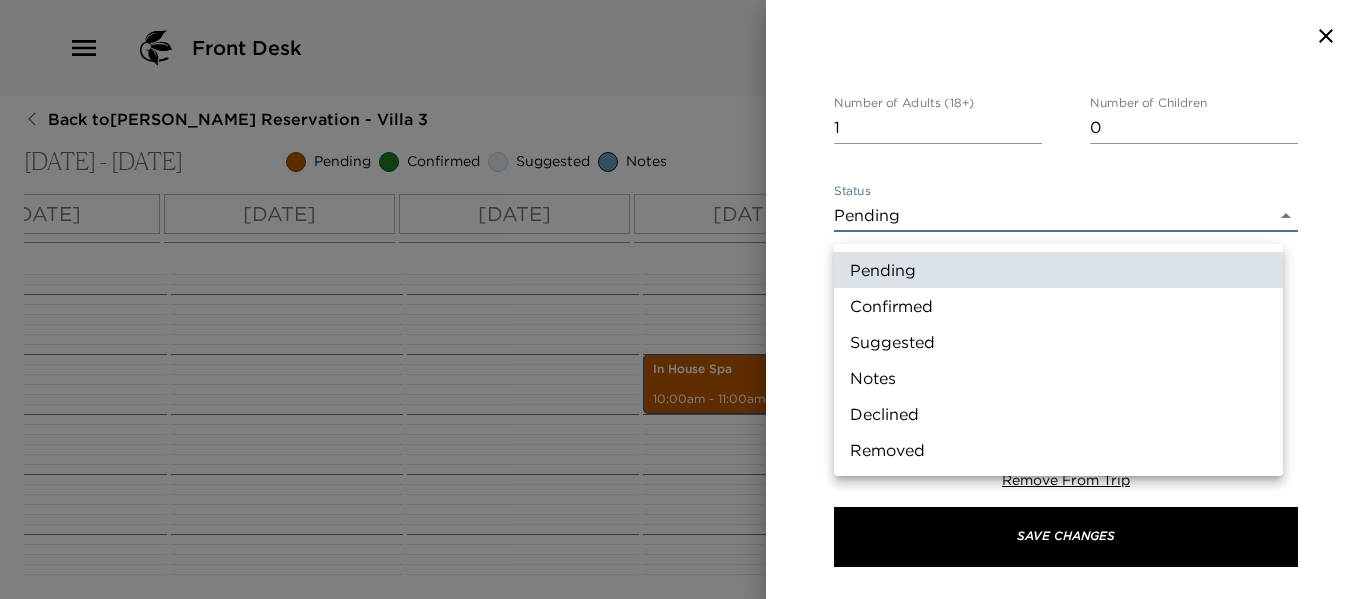 scroll, scrollTop: 188, scrollLeft: 0, axis: vertical 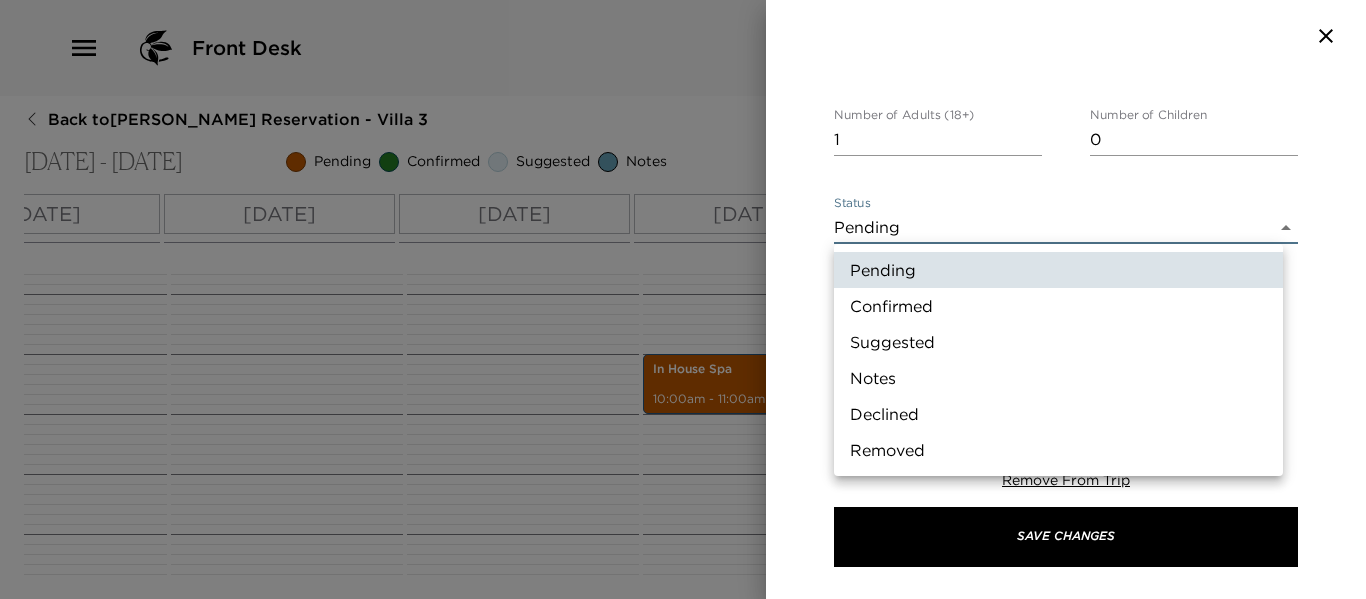 click on "Confirmed" at bounding box center (1058, 306) 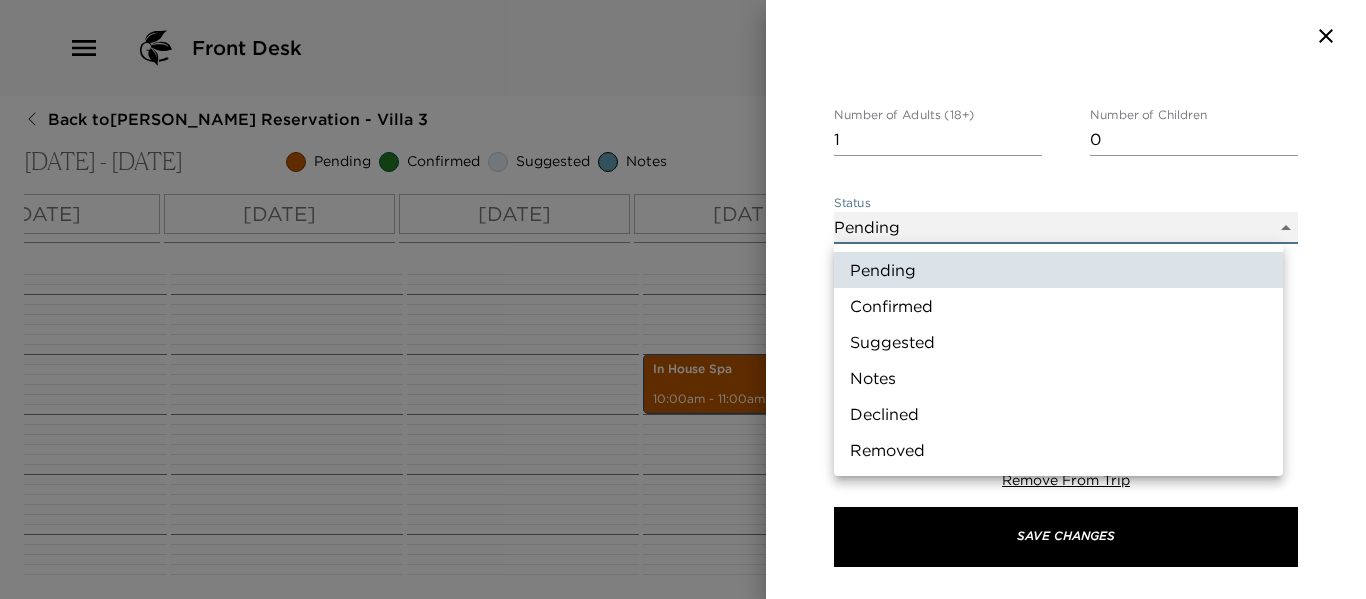 type on "Confirmed" 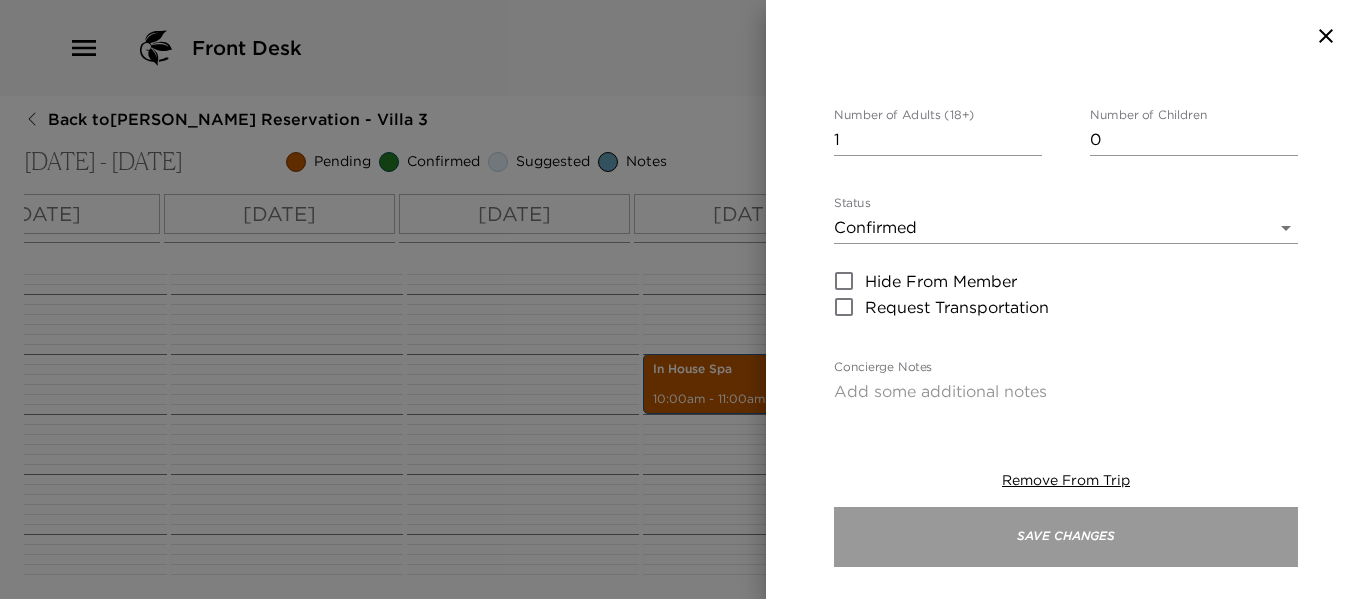 click on "Save Changes" at bounding box center (1066, 537) 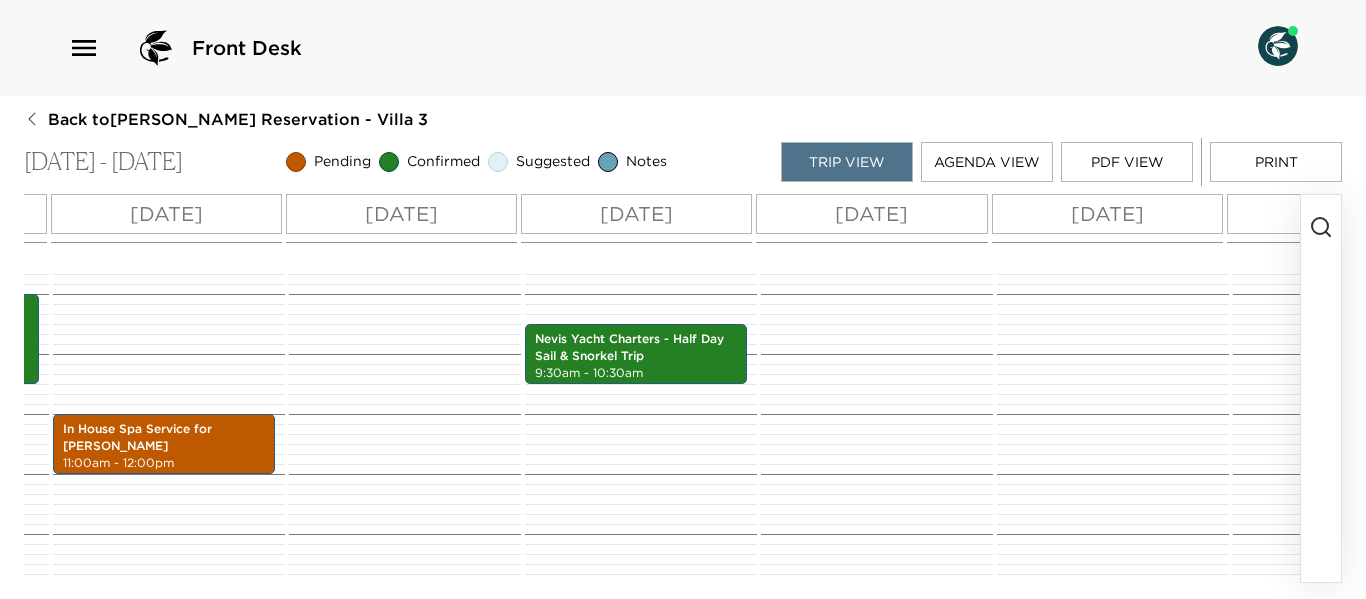 scroll, scrollTop: 0, scrollLeft: 906, axis: horizontal 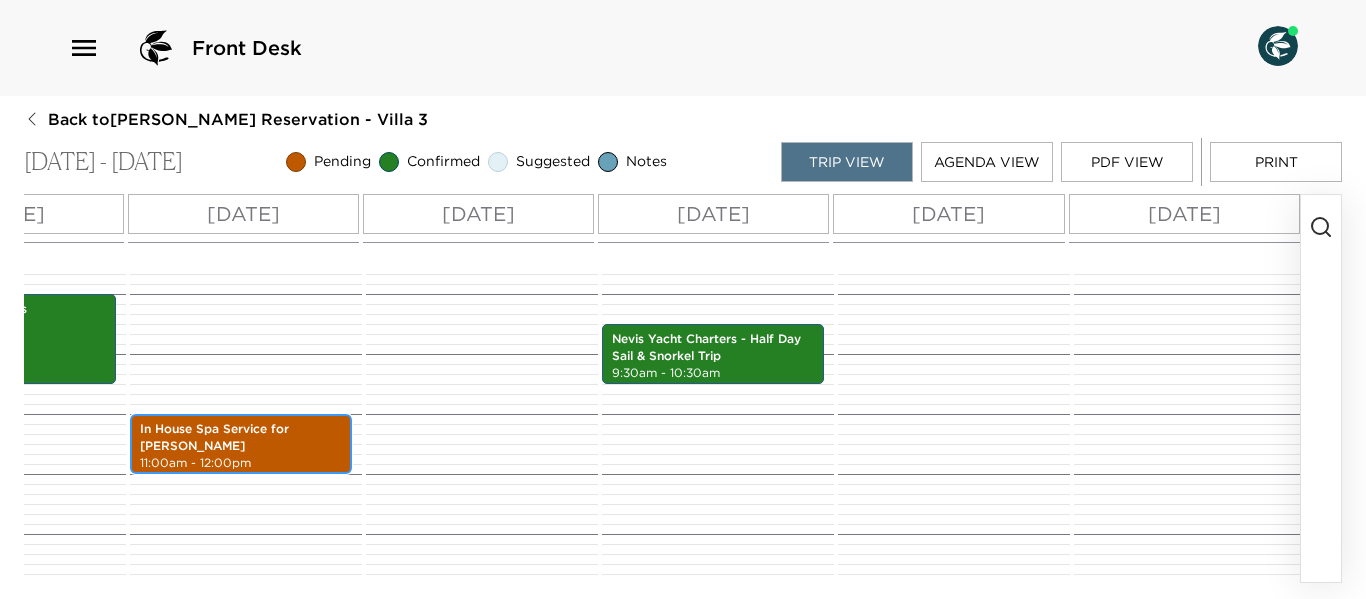 click on "In House Spa Service for [PERSON_NAME]" at bounding box center (241, 438) 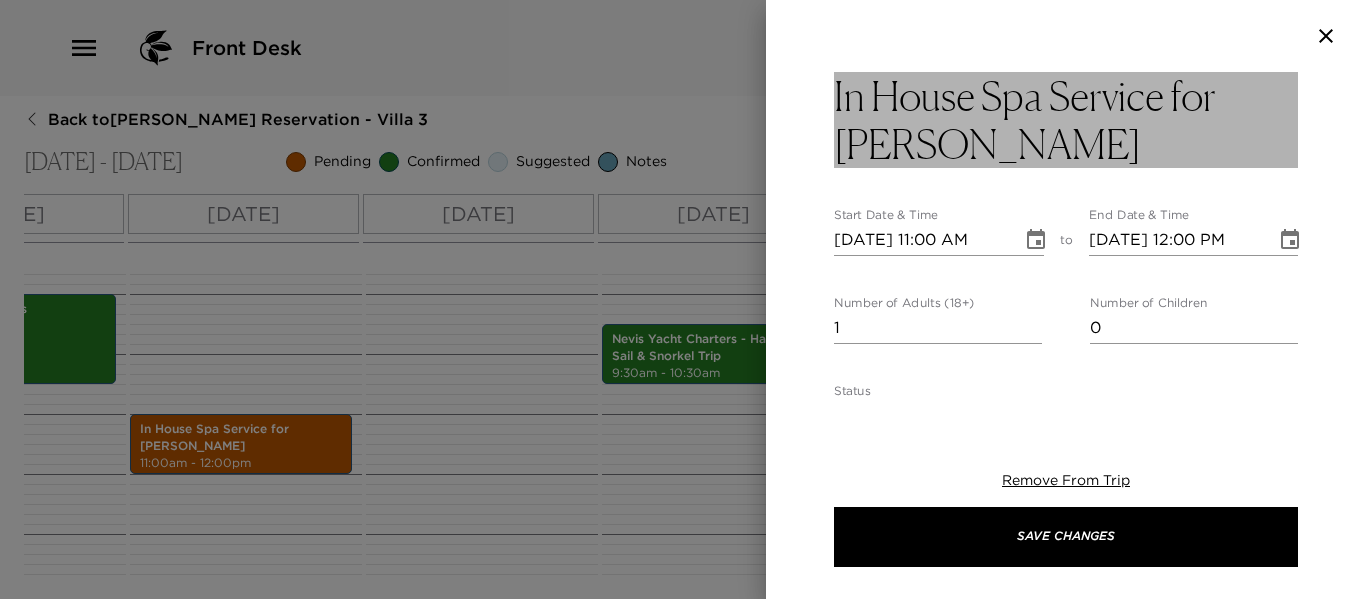 click on "In House Spa Service for [PERSON_NAME]" at bounding box center [1066, 120] 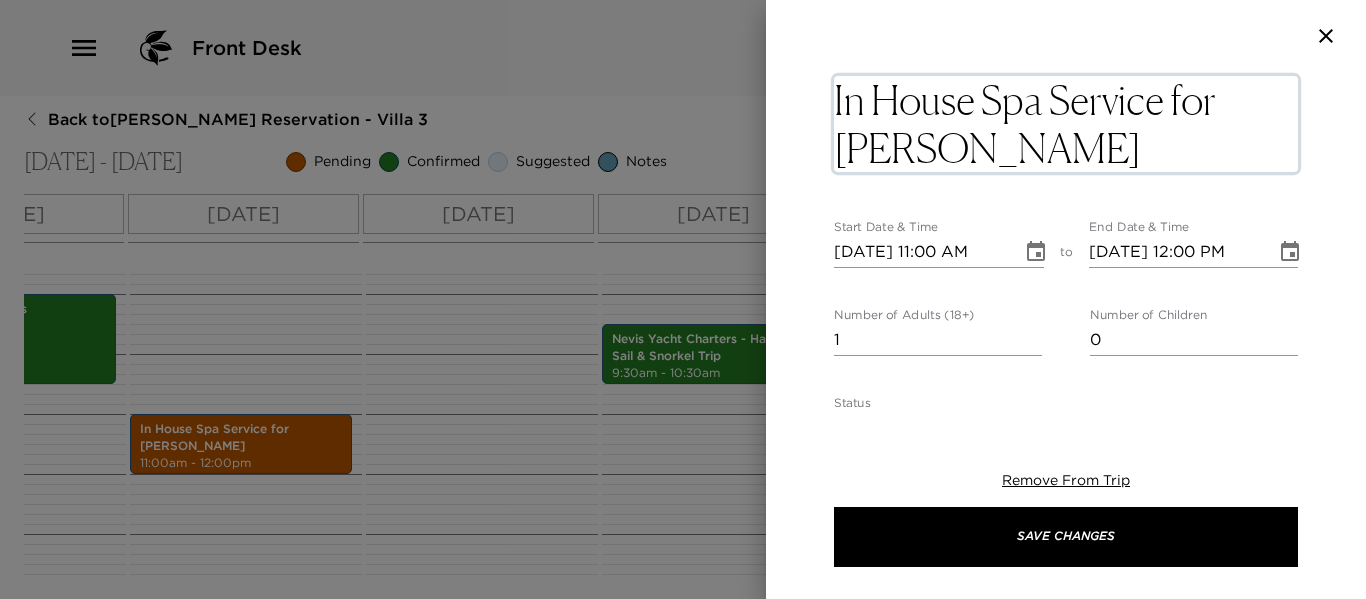 click on "In House Spa Service for [PERSON_NAME]" at bounding box center (1066, 124) 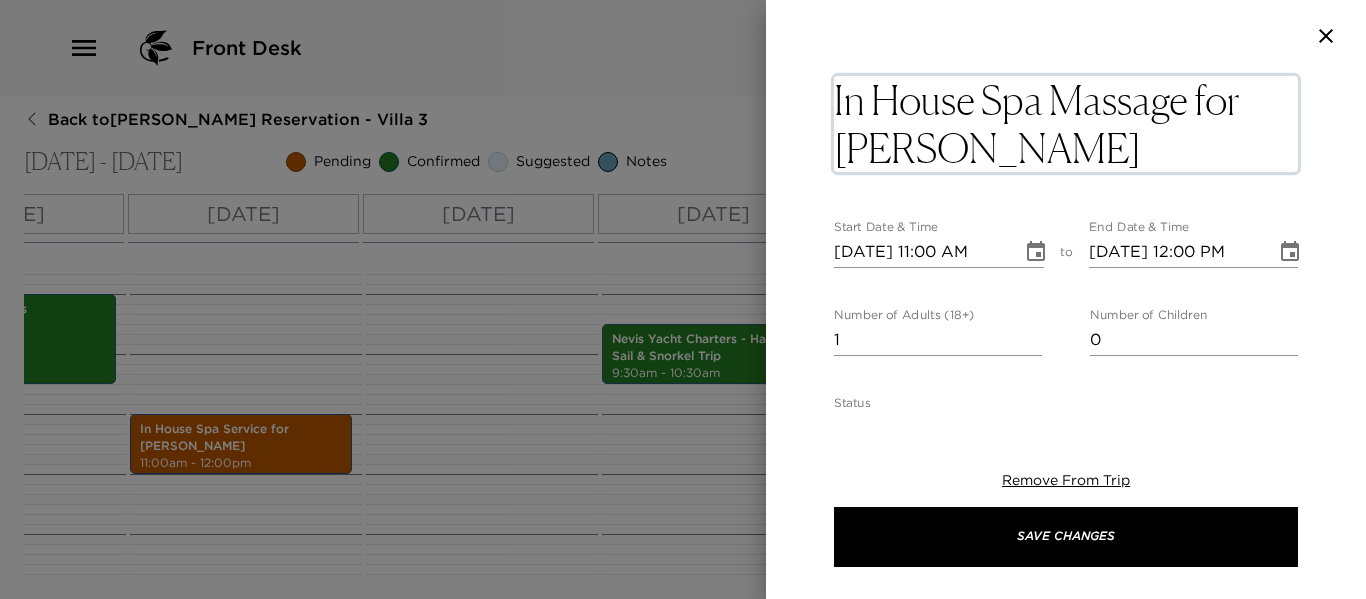 click on "In House Spa Massage for [PERSON_NAME]" at bounding box center [1066, 124] 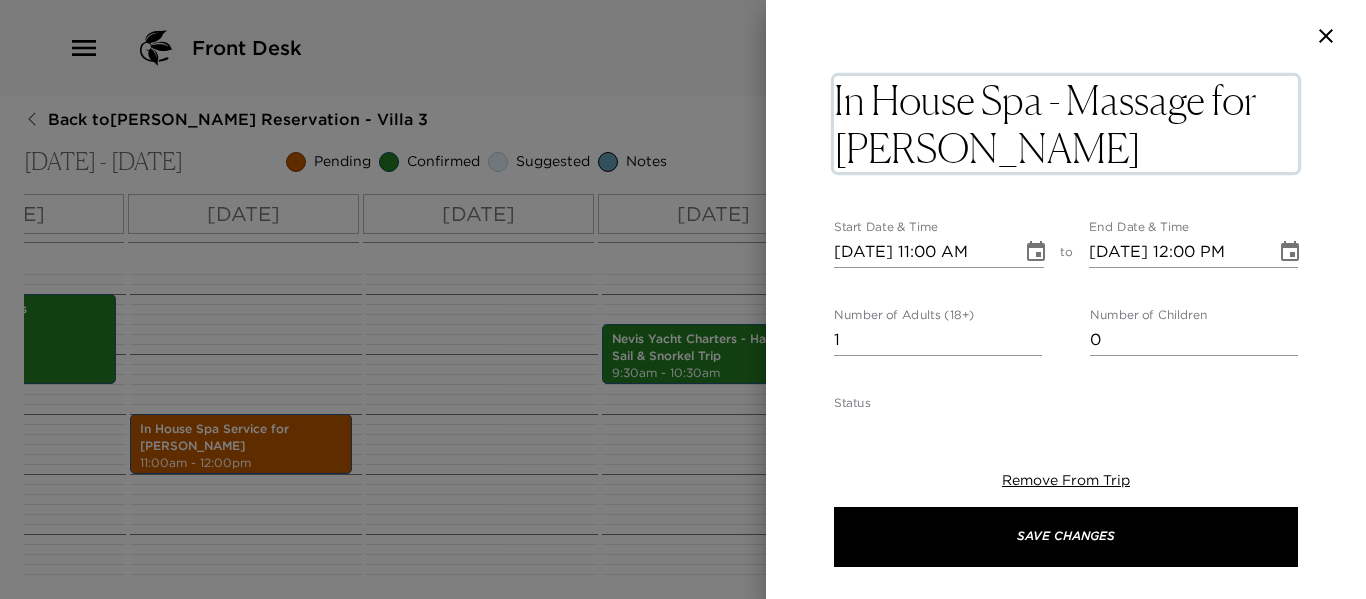 type on "In House Spa -  Massage for [PERSON_NAME]" 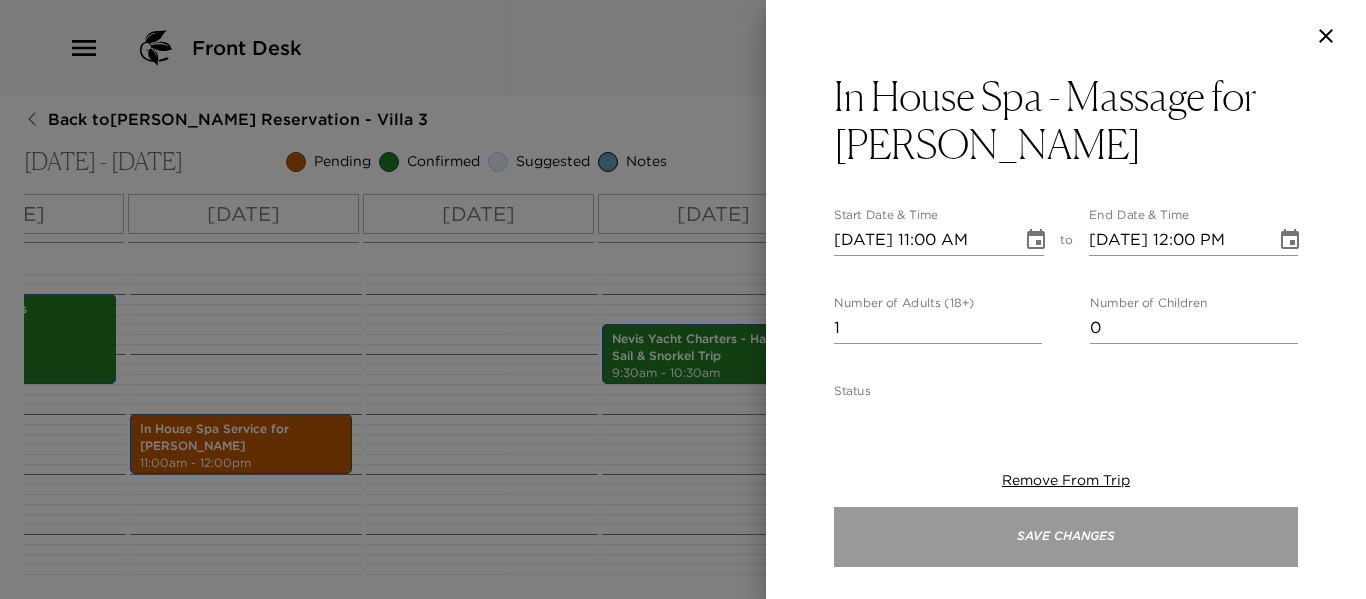 click on "Save Changes" at bounding box center [1066, 537] 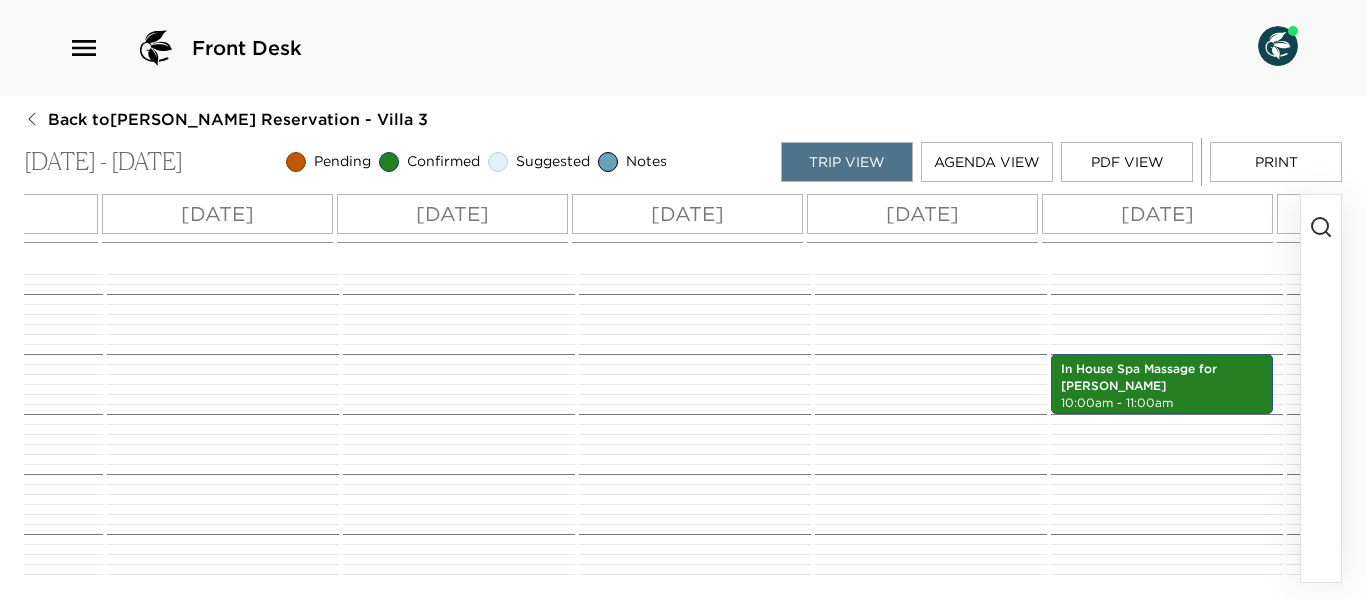 scroll, scrollTop: 0, scrollLeft: 1886, axis: horizontal 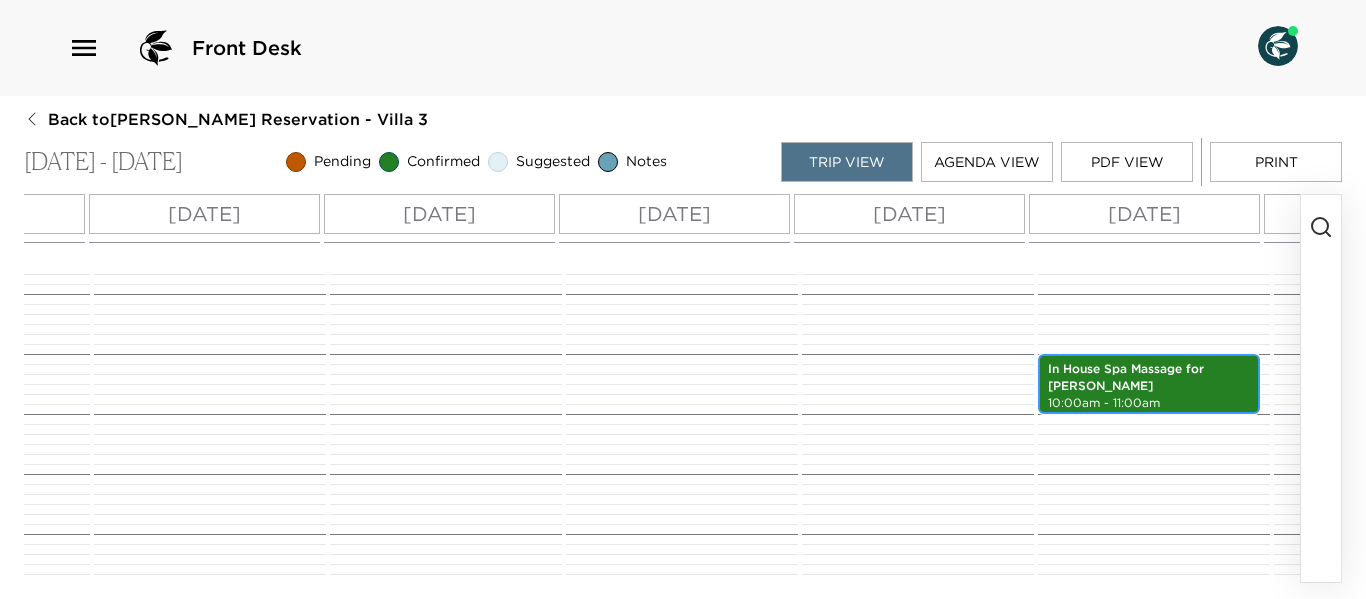 click on "In House Spa Massage for [PERSON_NAME]" at bounding box center (1149, 378) 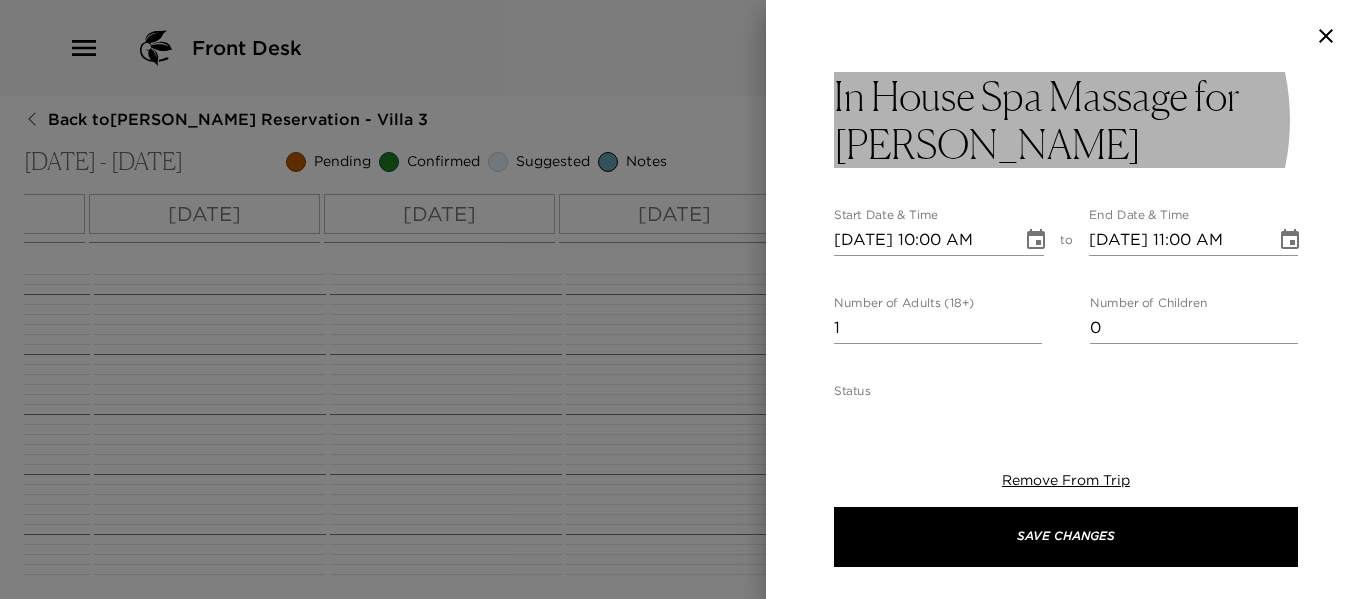 click on "In House Spa Massage for [PERSON_NAME]" at bounding box center [1066, 120] 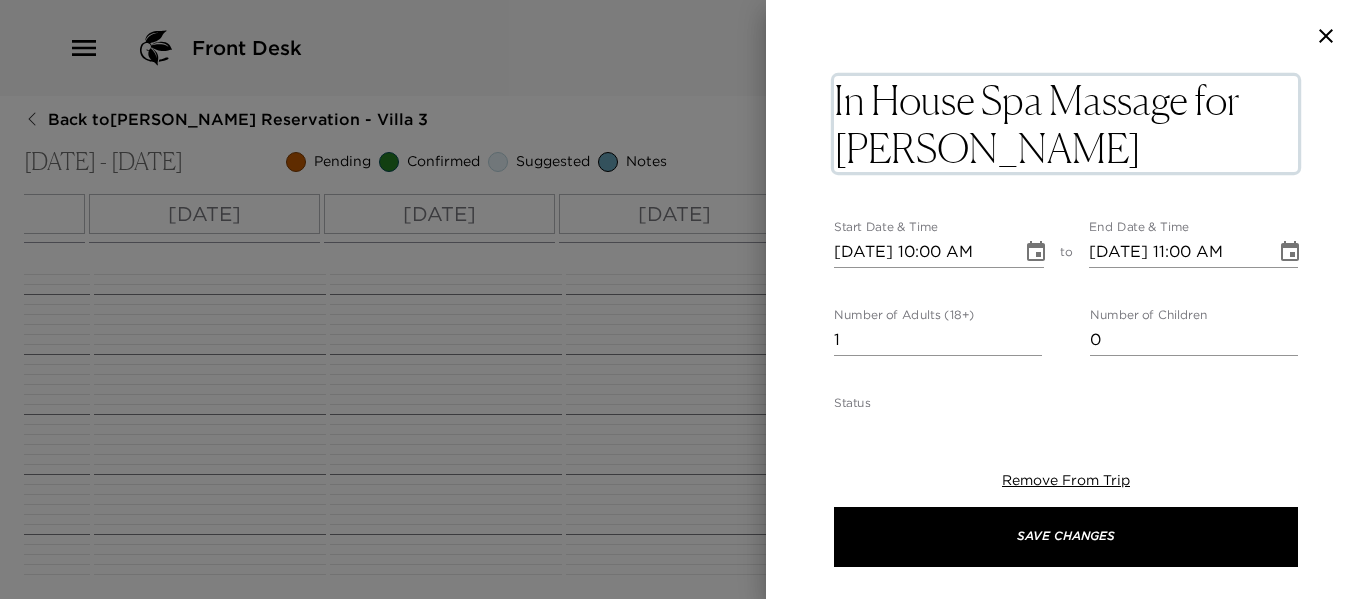 click on "In House Spa Massage for [PERSON_NAME]" at bounding box center [1066, 124] 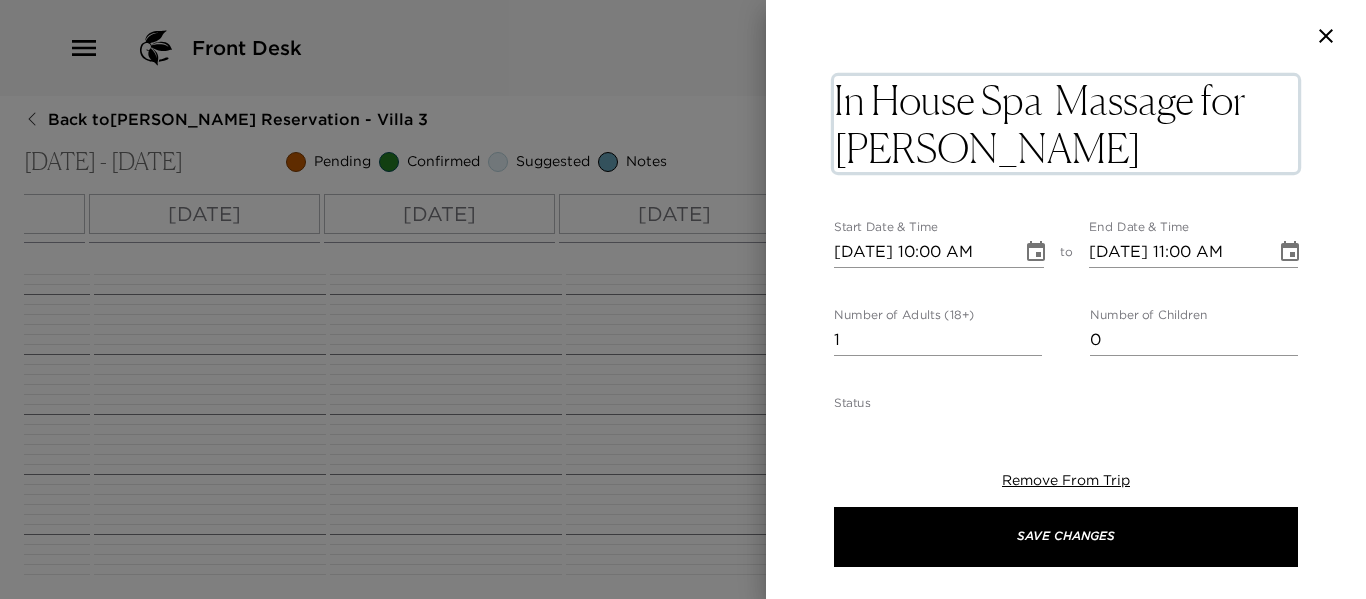 type on "In House Spa - Massage for [PERSON_NAME]" 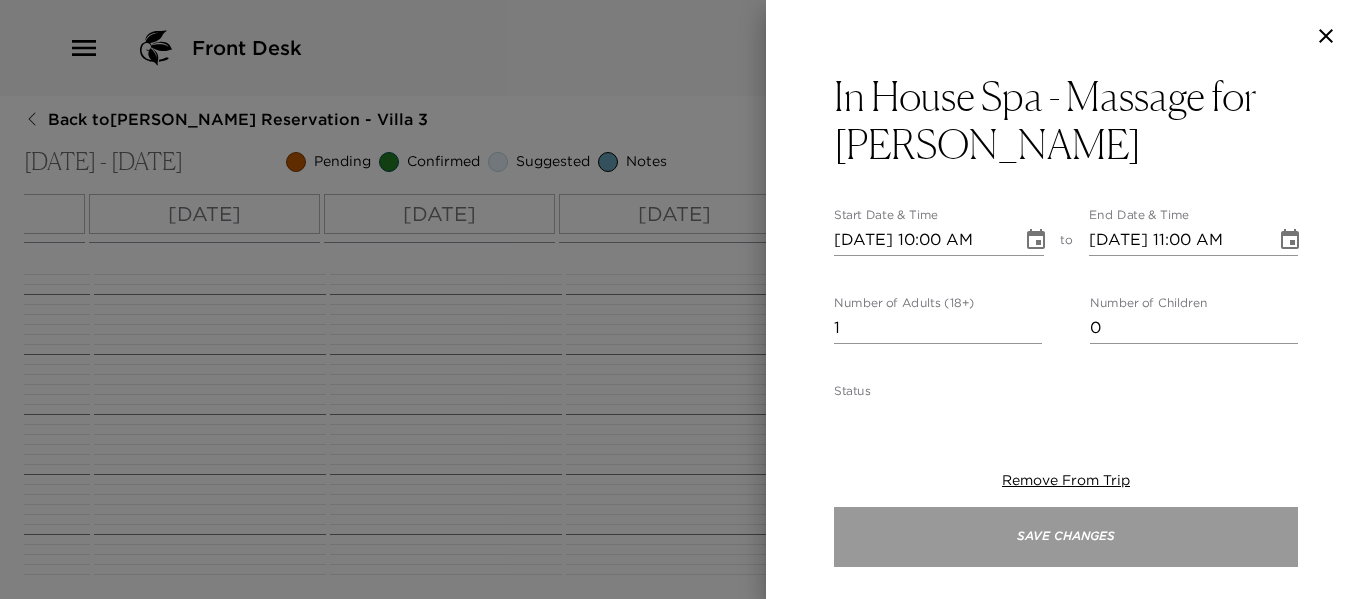 click on "Save Changes" at bounding box center [1066, 537] 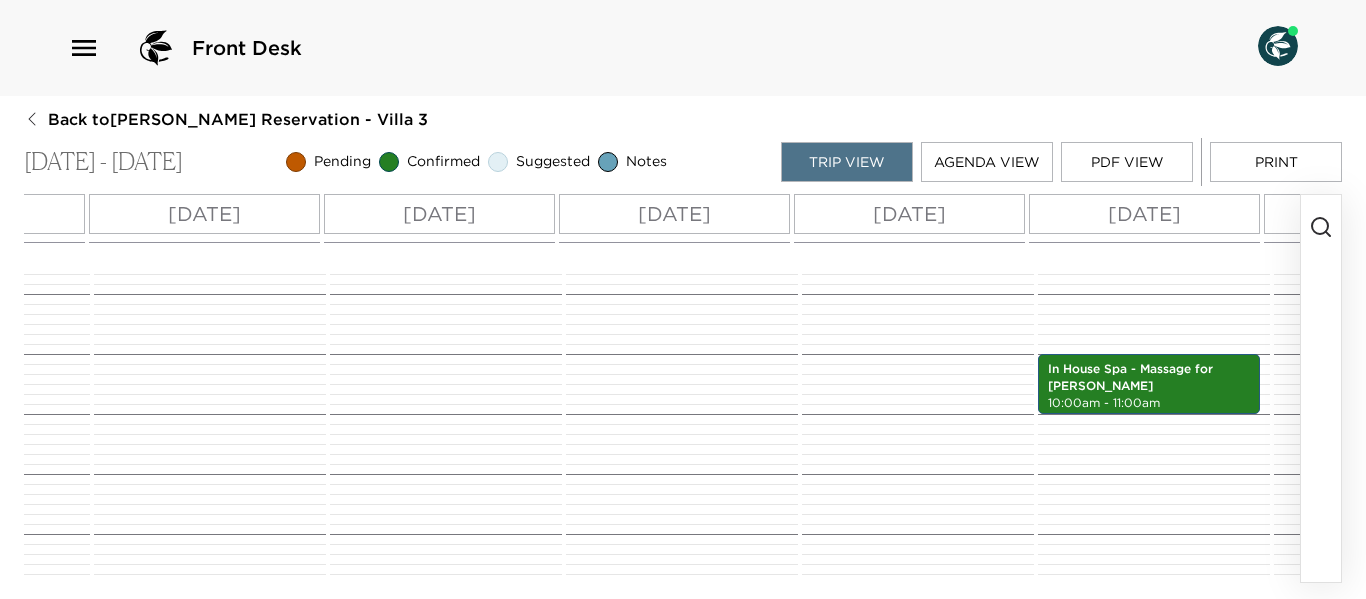 click 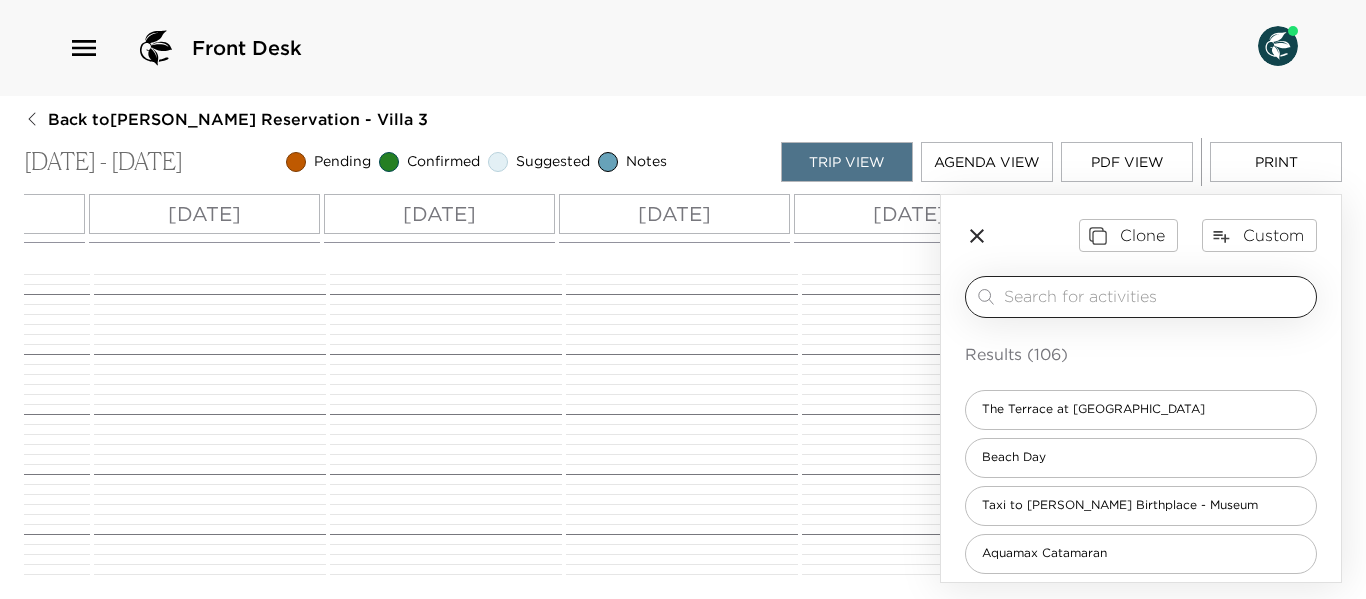 click at bounding box center [1156, 296] 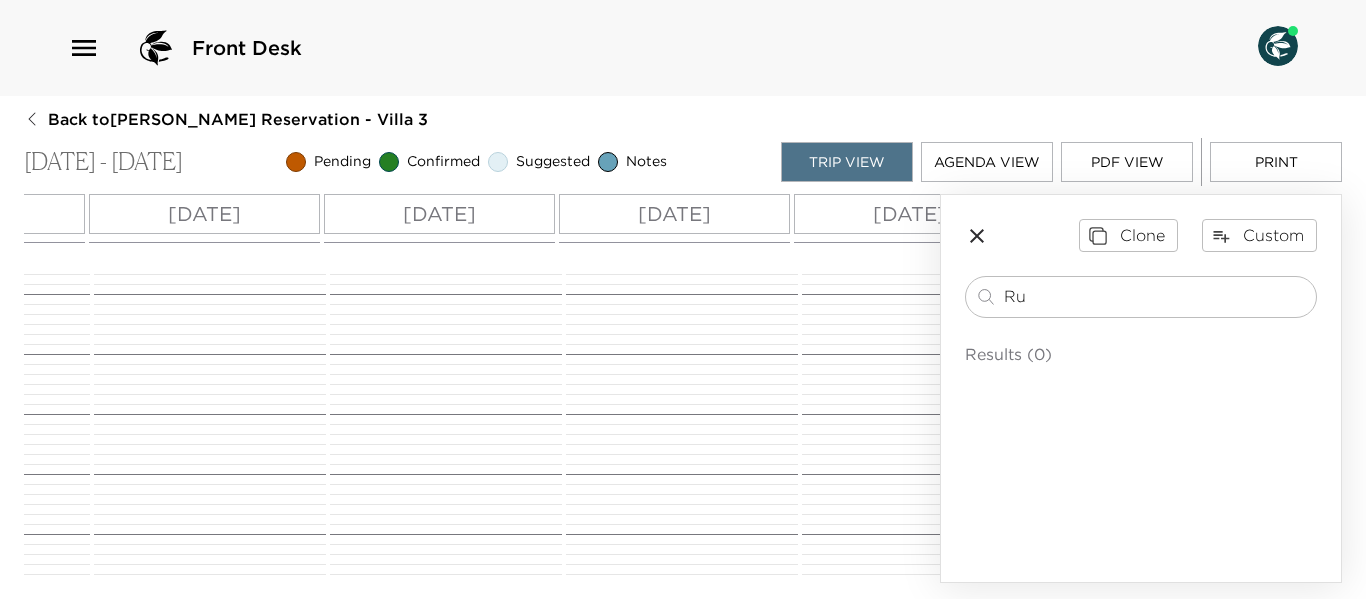 type on "R" 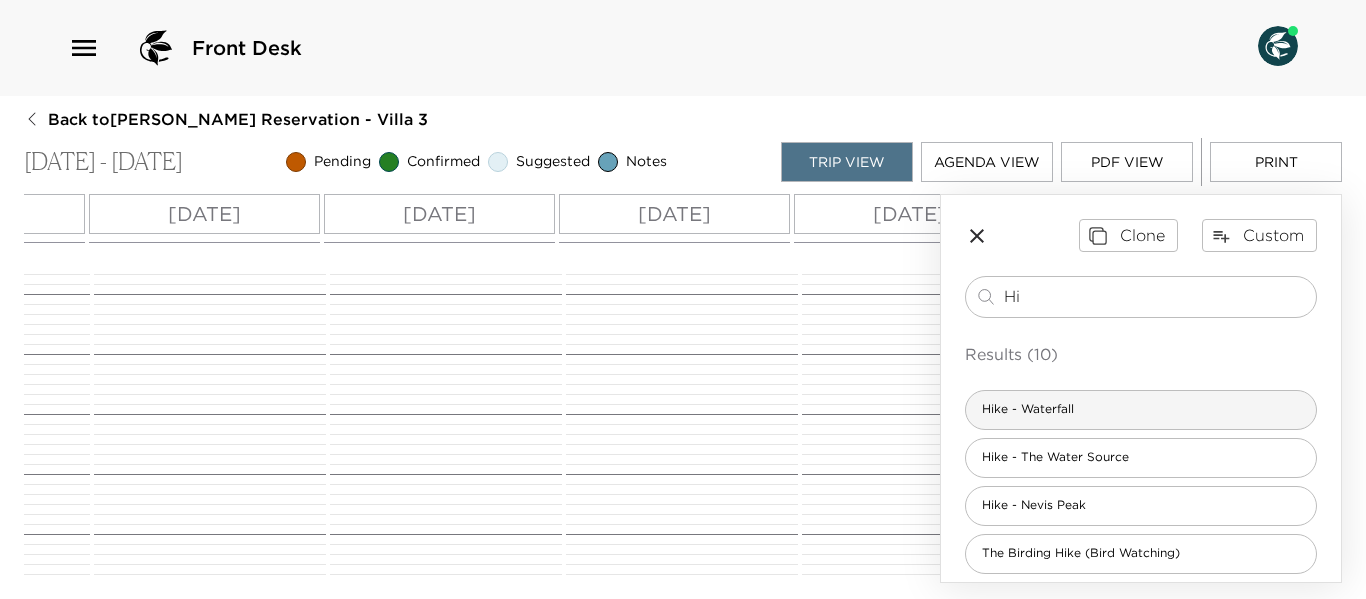 type on "Hi" 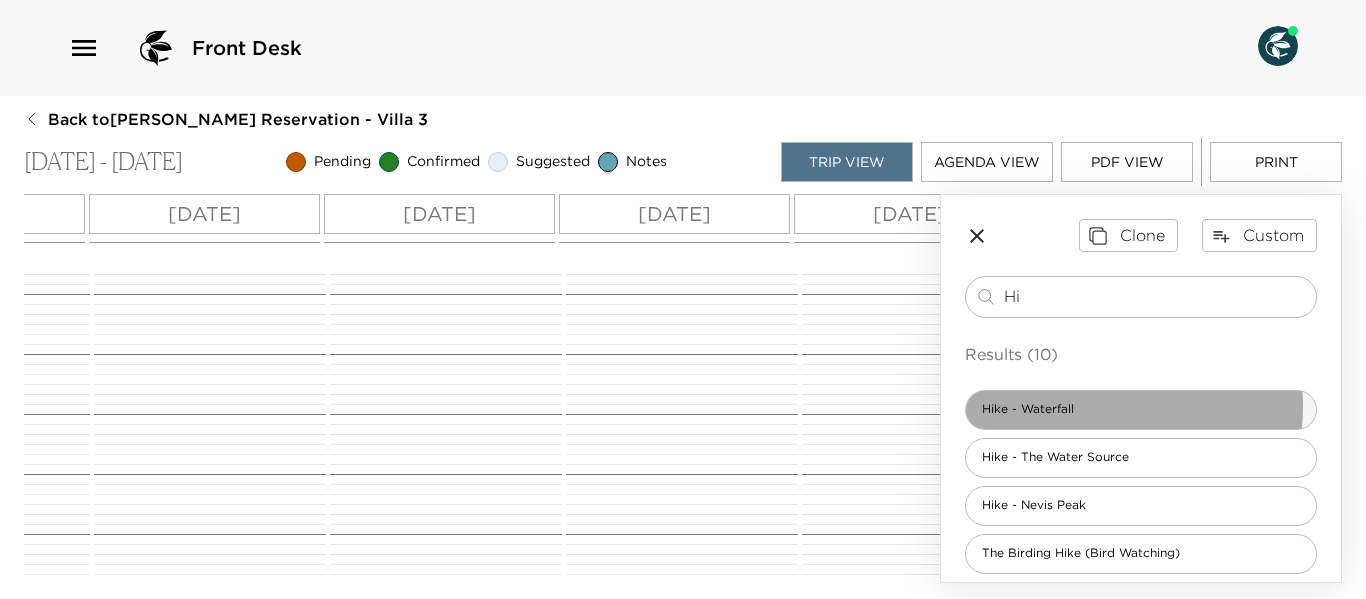 click on "Hike - Waterfall" at bounding box center [1028, 409] 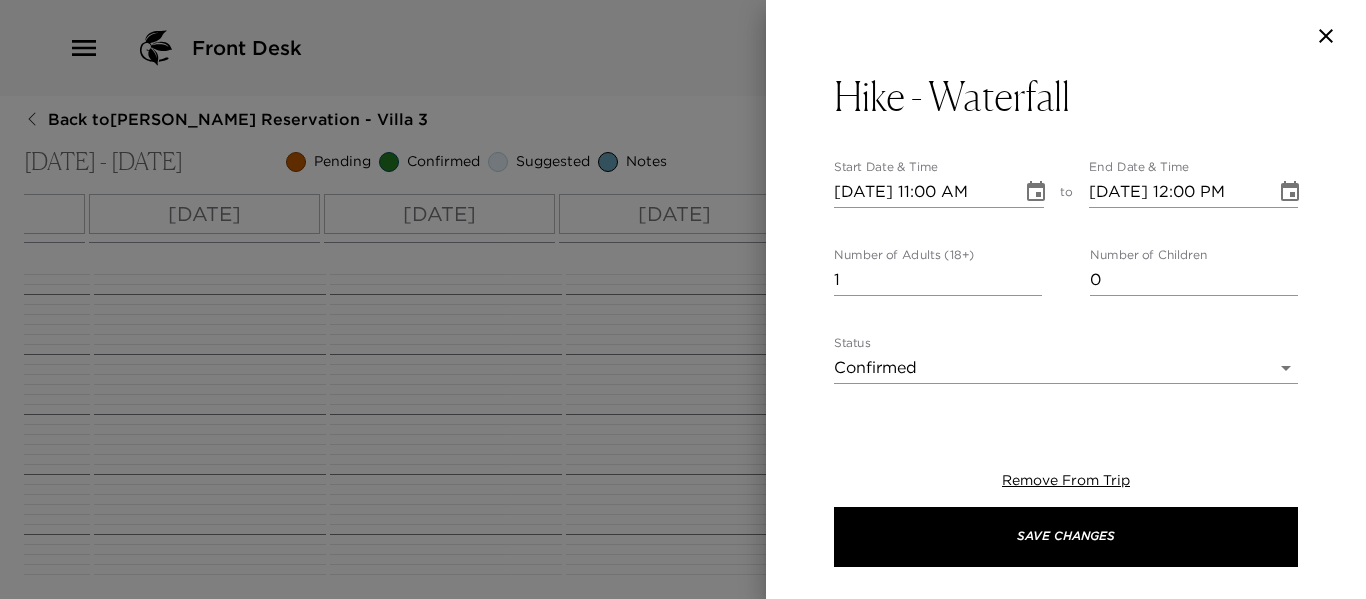 type on "Your hike for X people has been confirmed" 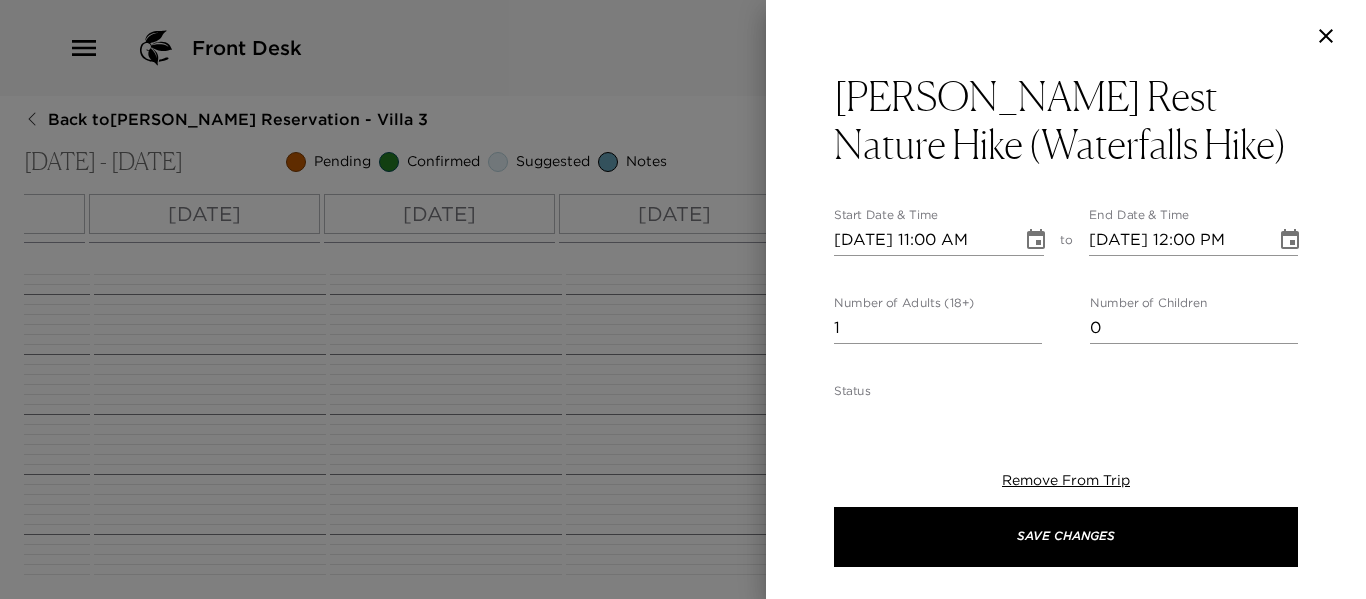 type on "2" 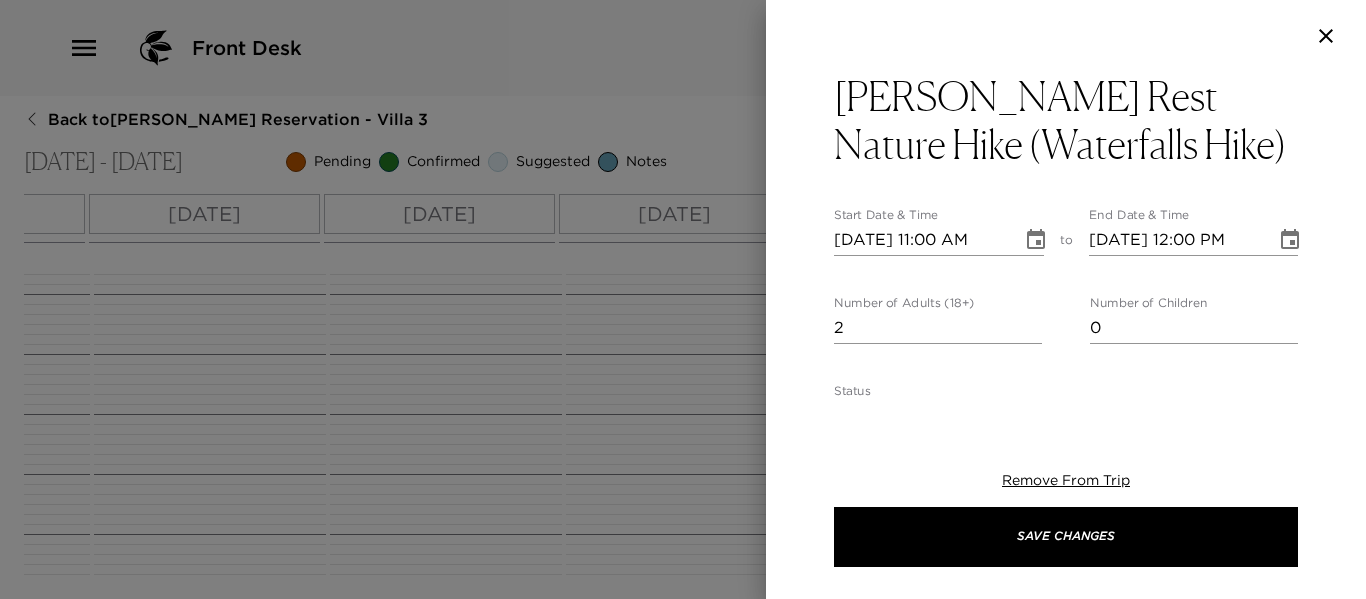 click on "2" at bounding box center [938, 328] 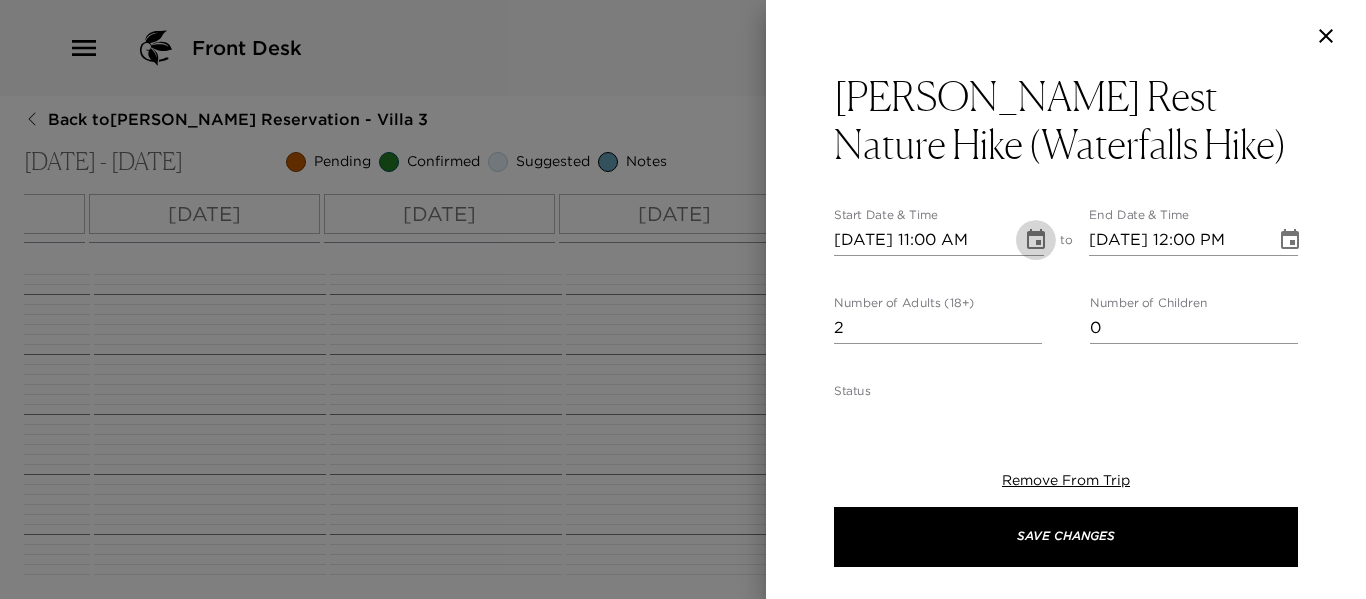 click 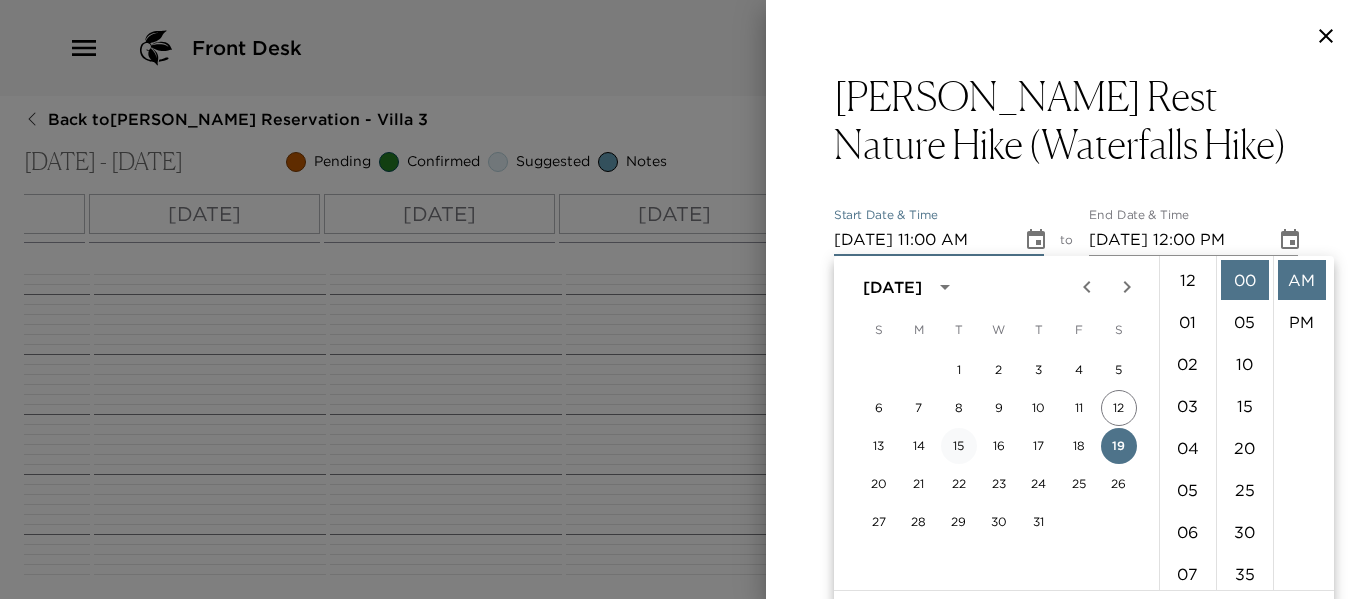 scroll, scrollTop: 462, scrollLeft: 0, axis: vertical 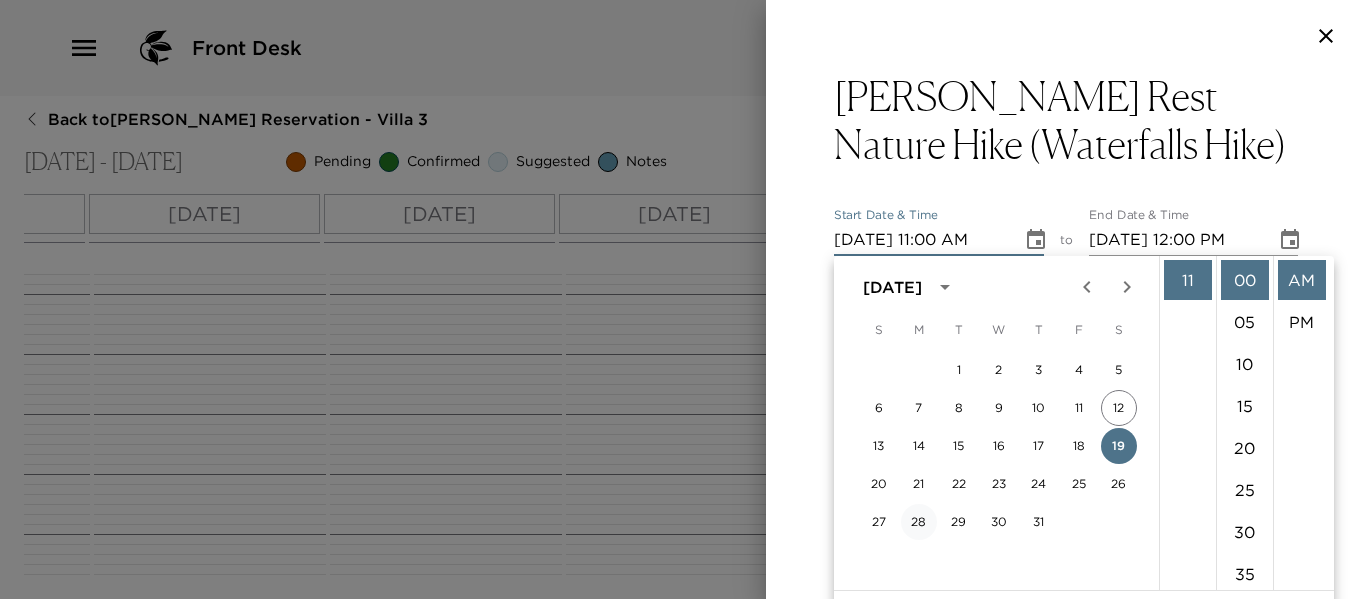 drag, startPoint x: 921, startPoint y: 522, endPoint x: 1057, endPoint y: 402, distance: 181.37254 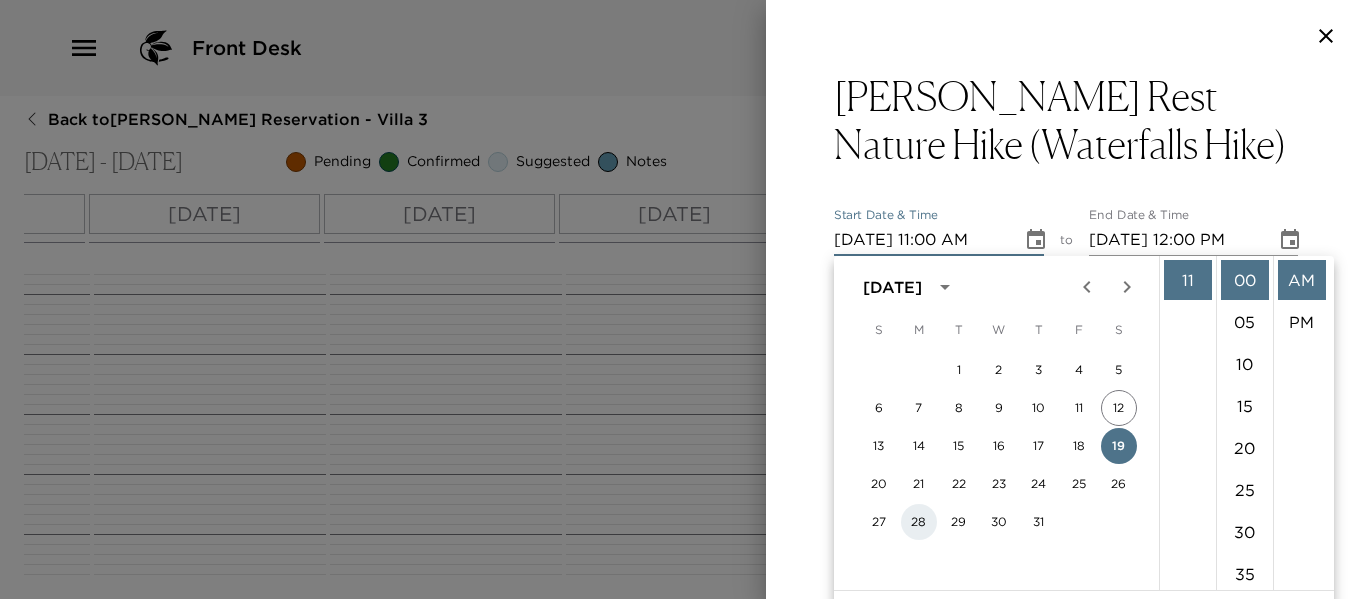 click on "28" at bounding box center (919, 522) 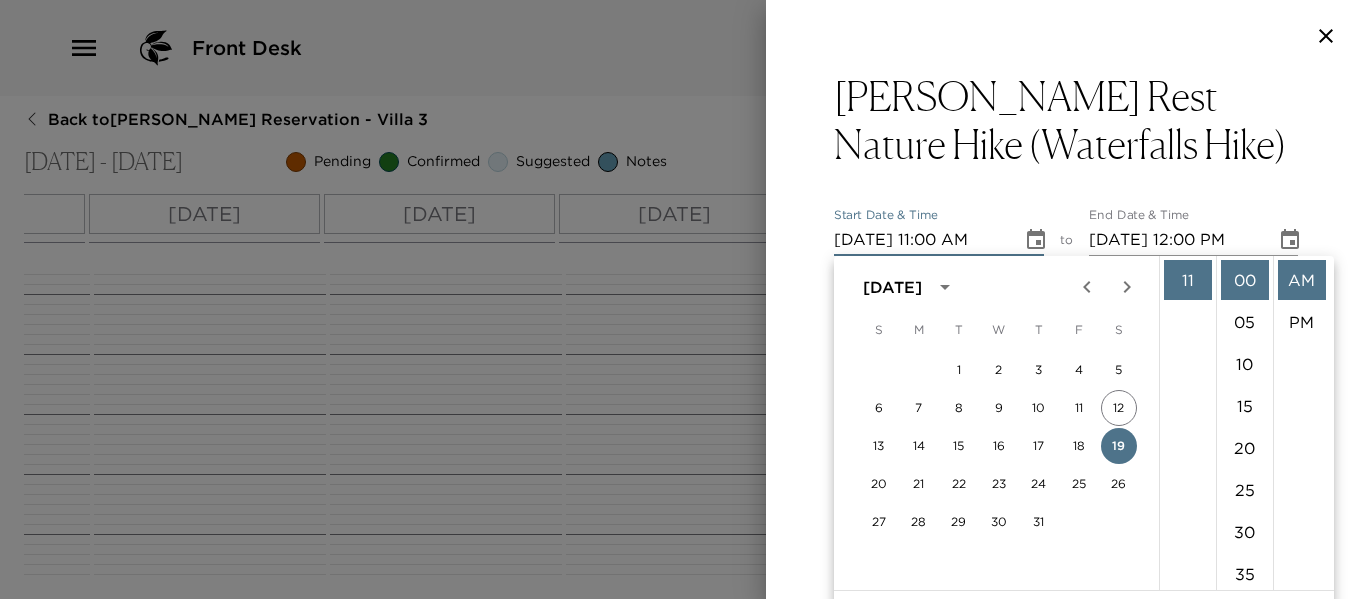 type on "[DATE] 11:00 AM" 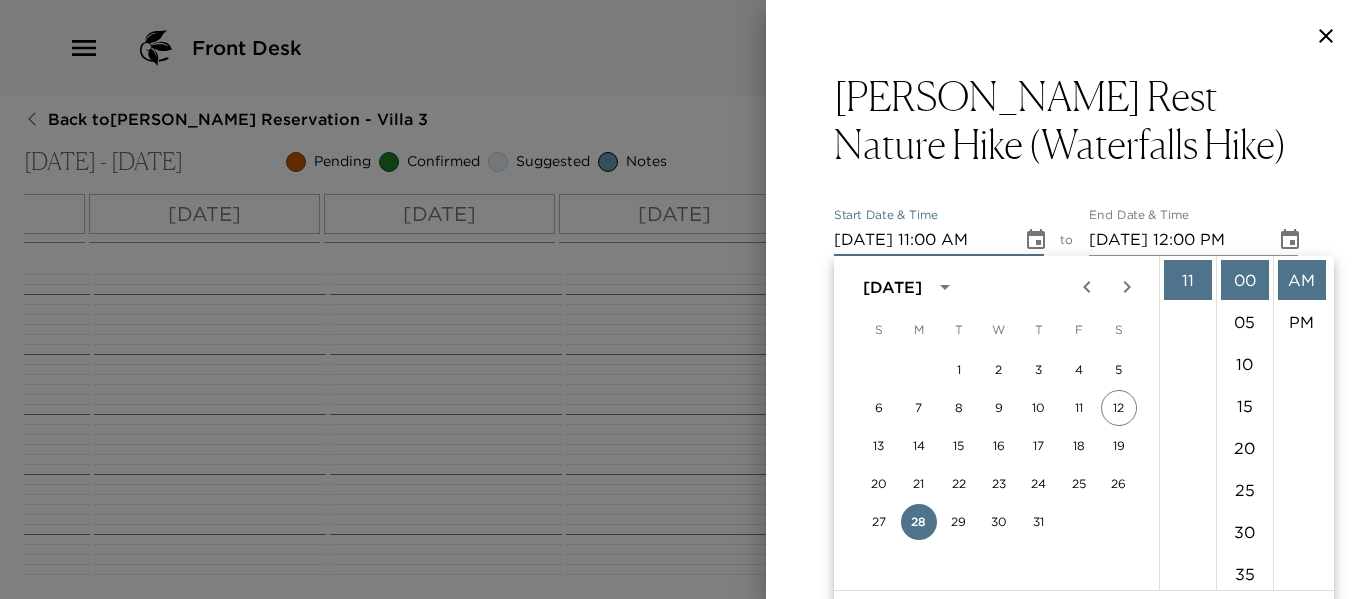 click 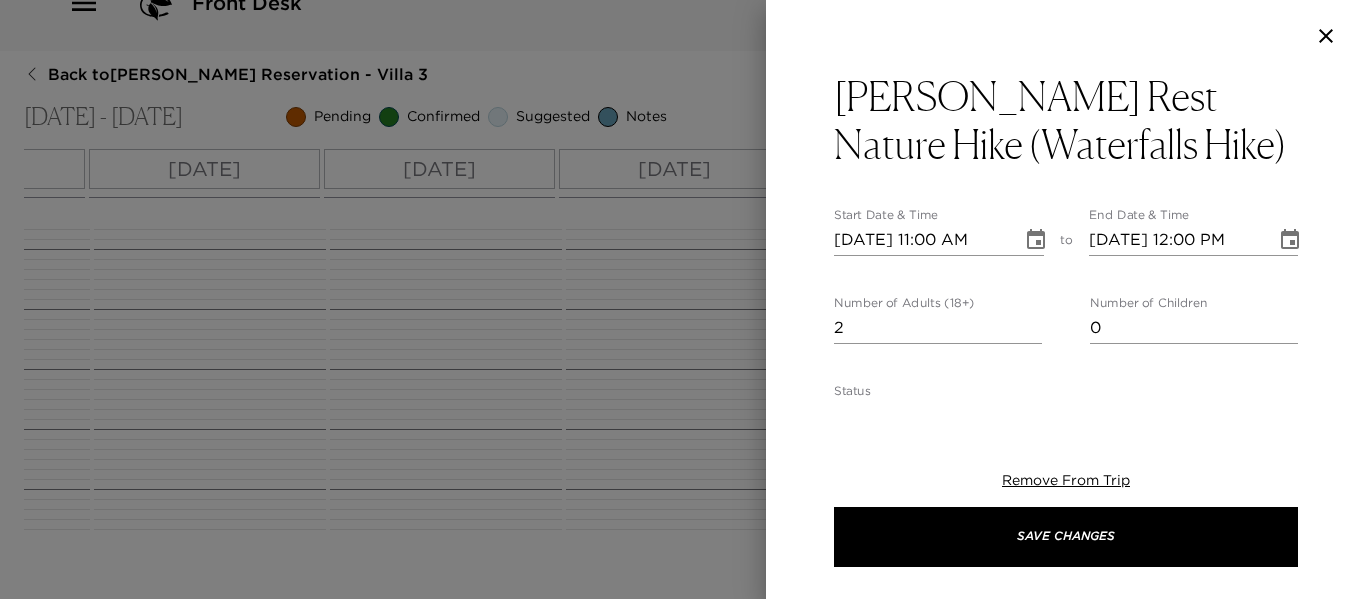 scroll, scrollTop: 0, scrollLeft: 0, axis: both 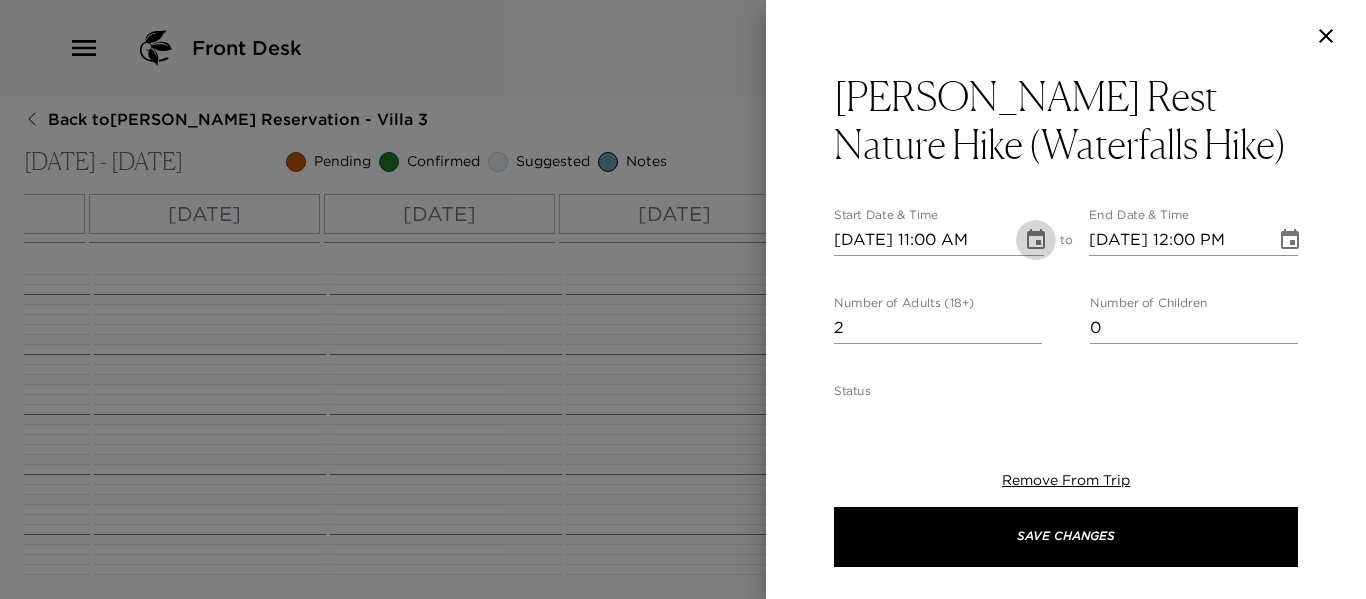 drag, startPoint x: 1038, startPoint y: 239, endPoint x: 1056, endPoint y: 247, distance: 19.697716 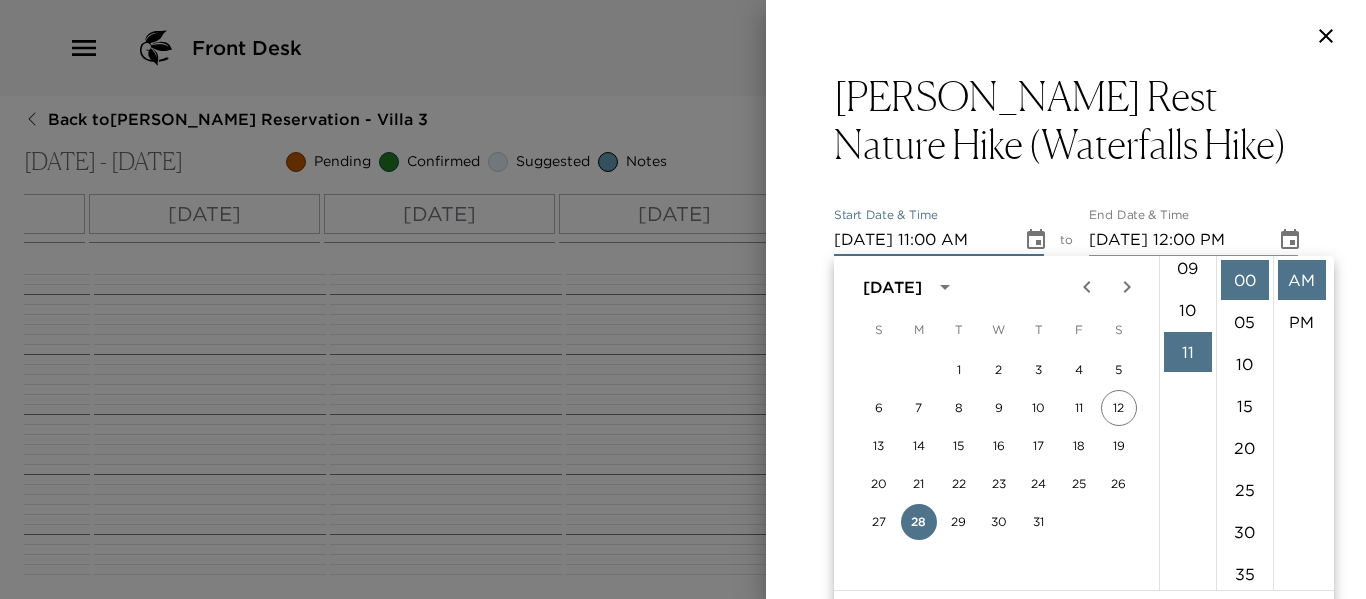 scroll, scrollTop: 262, scrollLeft: 0, axis: vertical 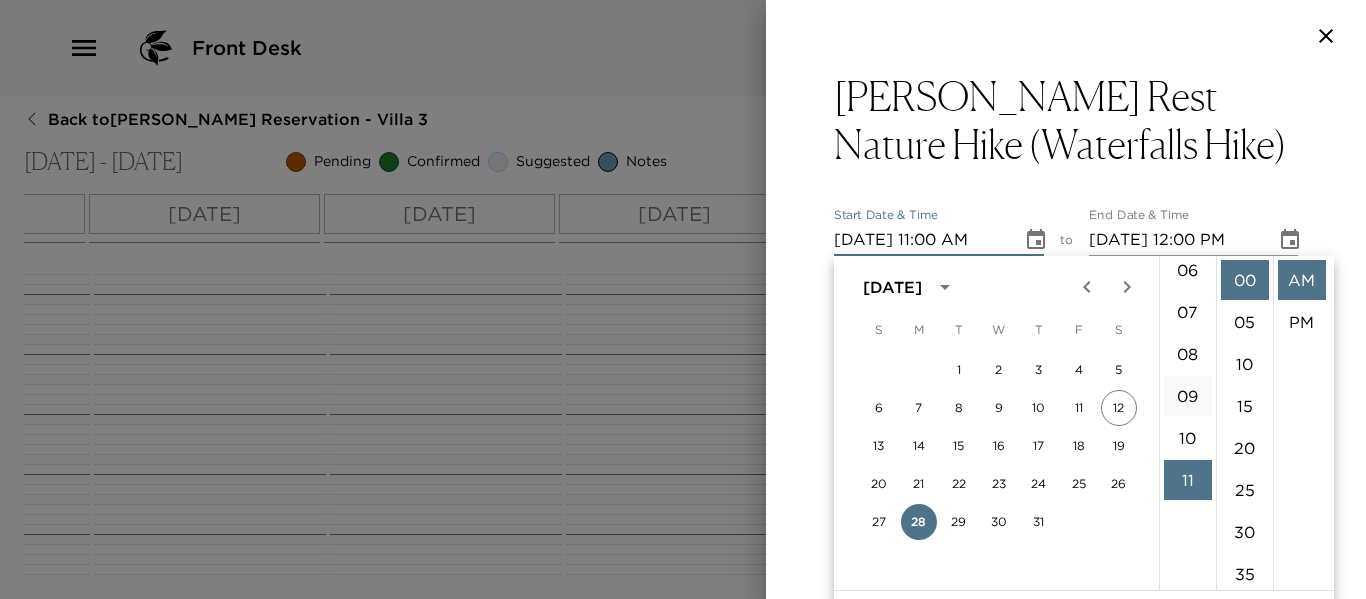 click on "09" at bounding box center (1188, 396) 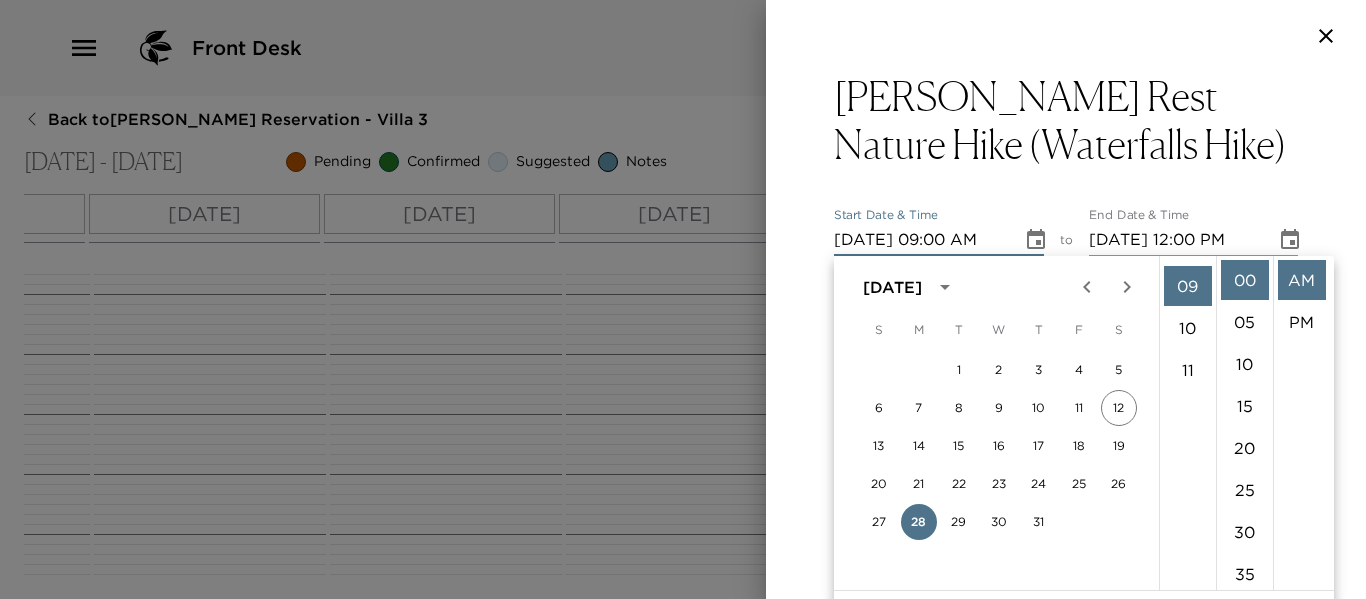 scroll, scrollTop: 378, scrollLeft: 0, axis: vertical 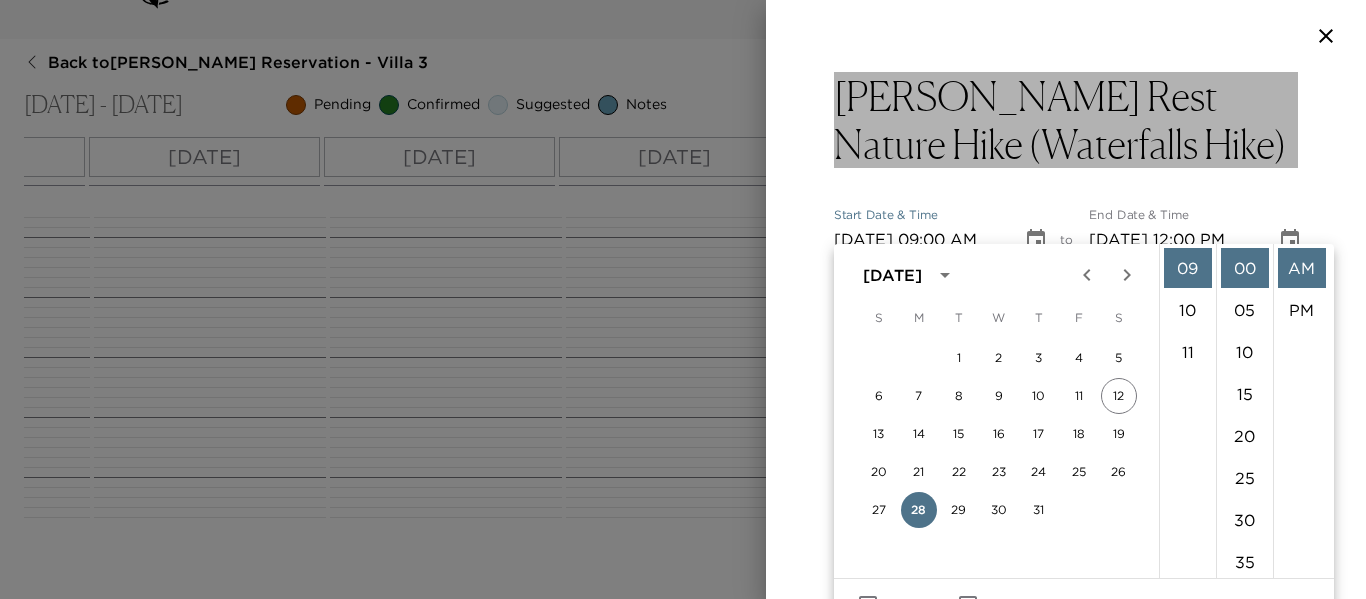 click on "[PERSON_NAME] Rest Nature Hike (Waterfalls Hike)" at bounding box center (1066, 120) 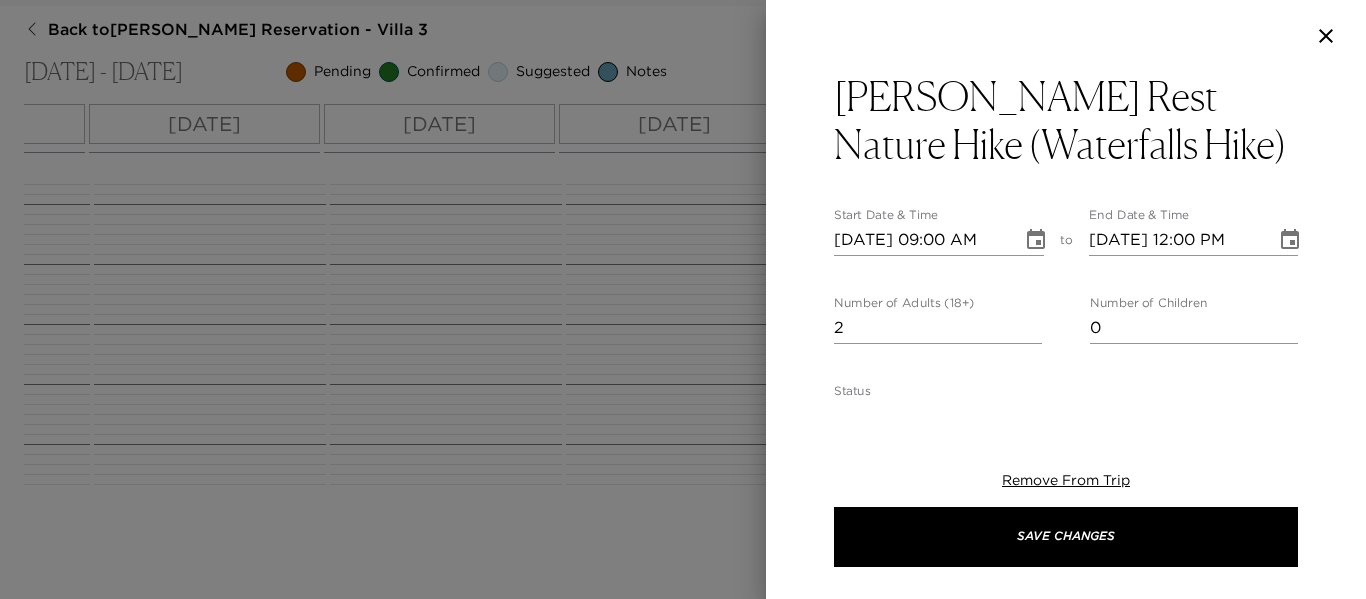 scroll, scrollTop: 0, scrollLeft: 0, axis: both 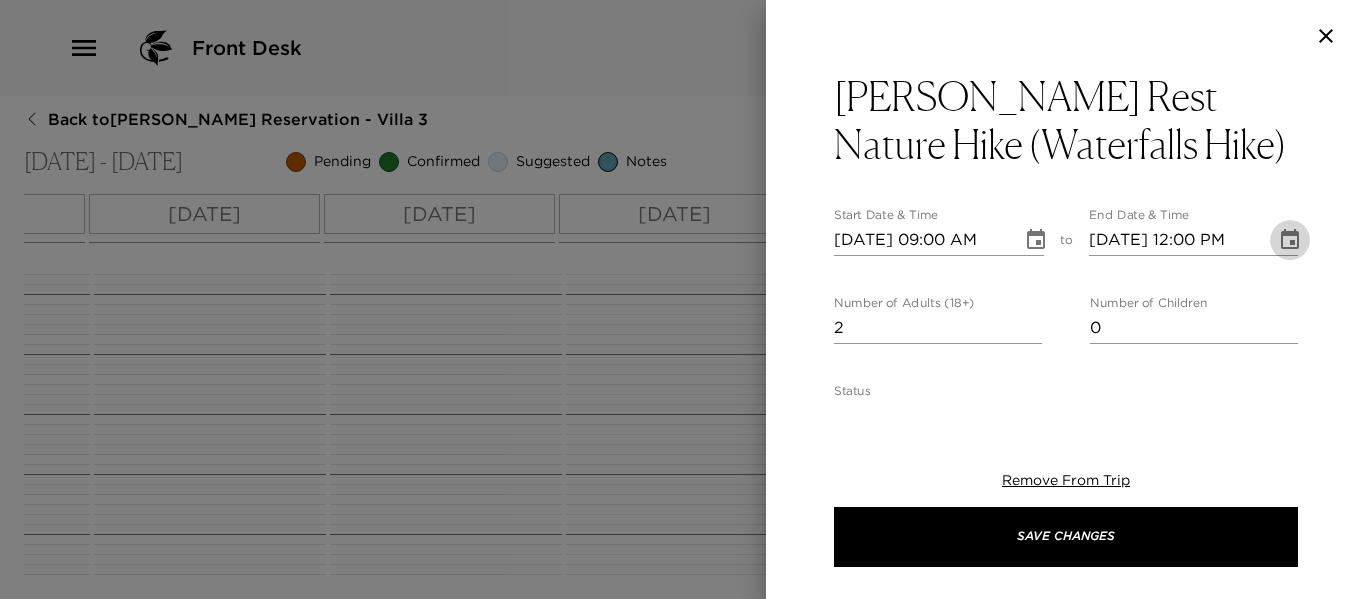 click 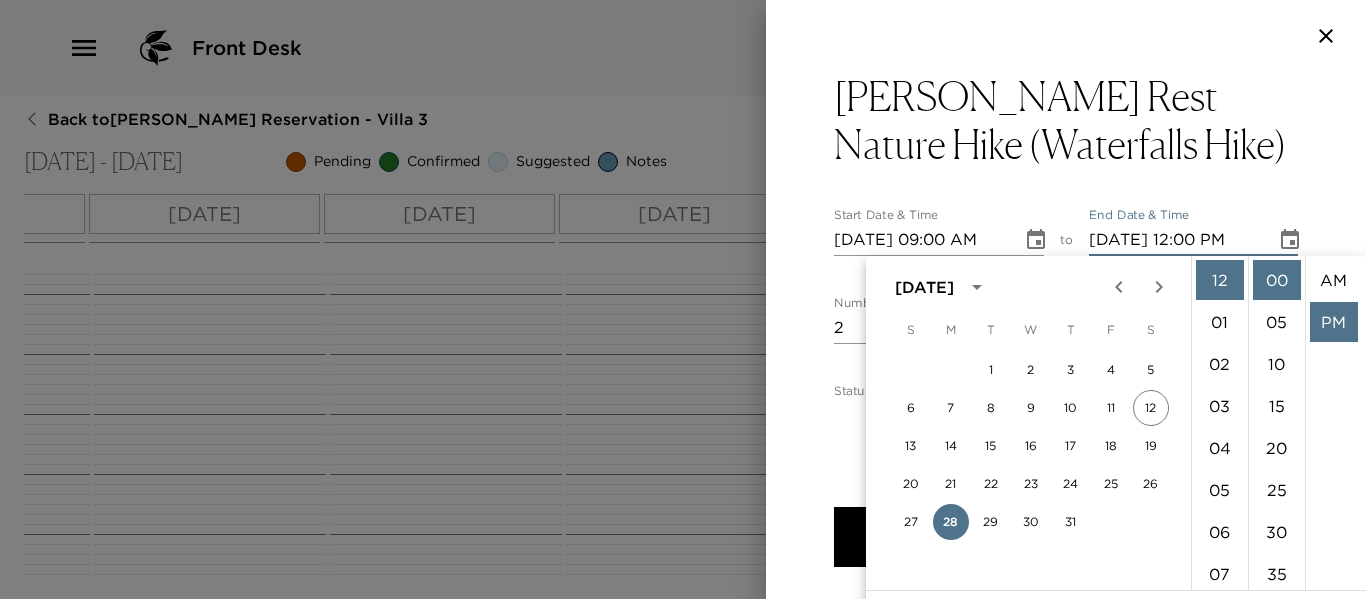 scroll, scrollTop: 42, scrollLeft: 0, axis: vertical 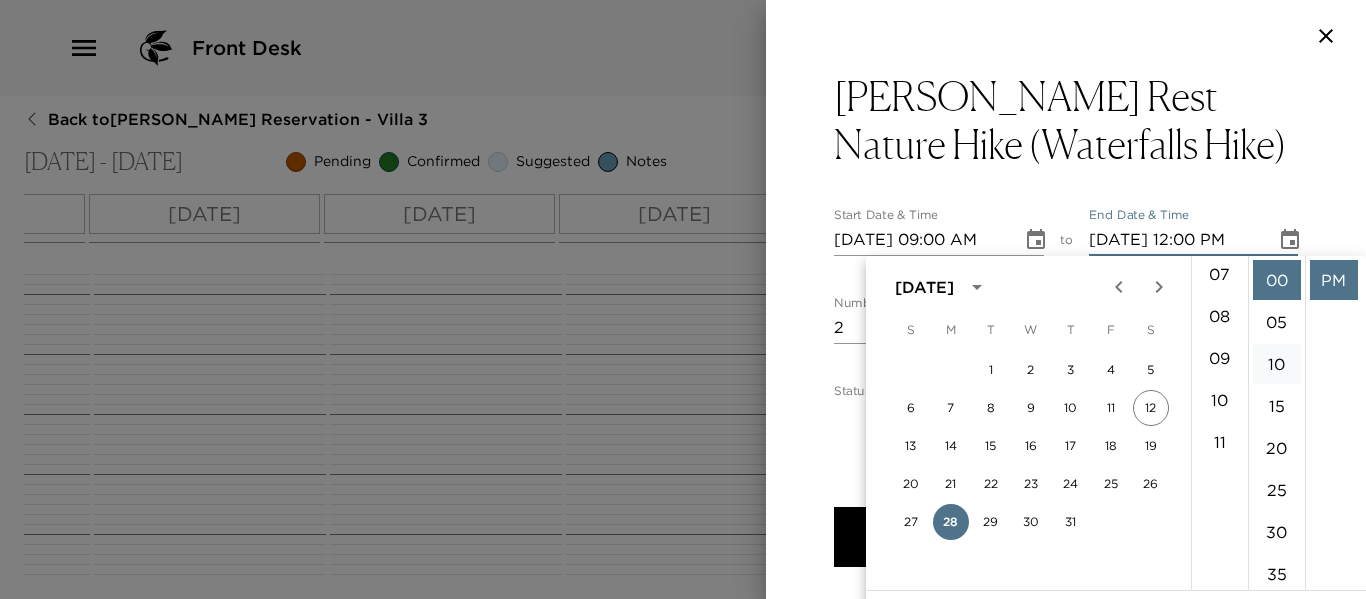 click on "10" at bounding box center (1220, 400) 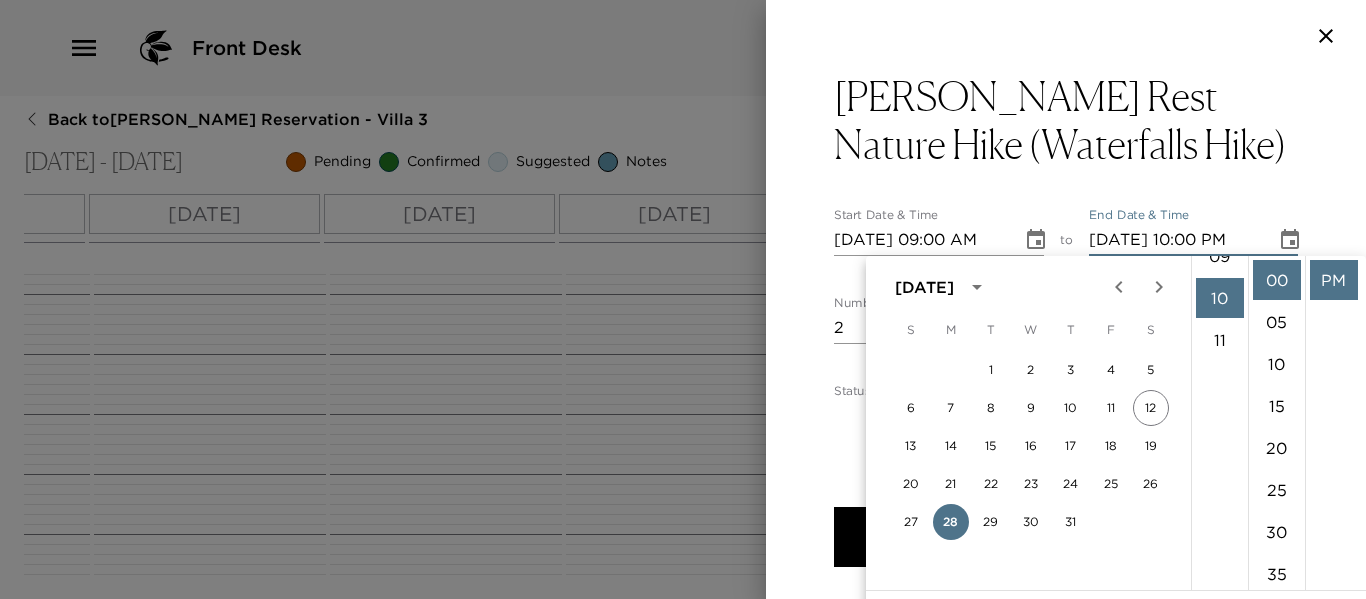 scroll, scrollTop: 420, scrollLeft: 0, axis: vertical 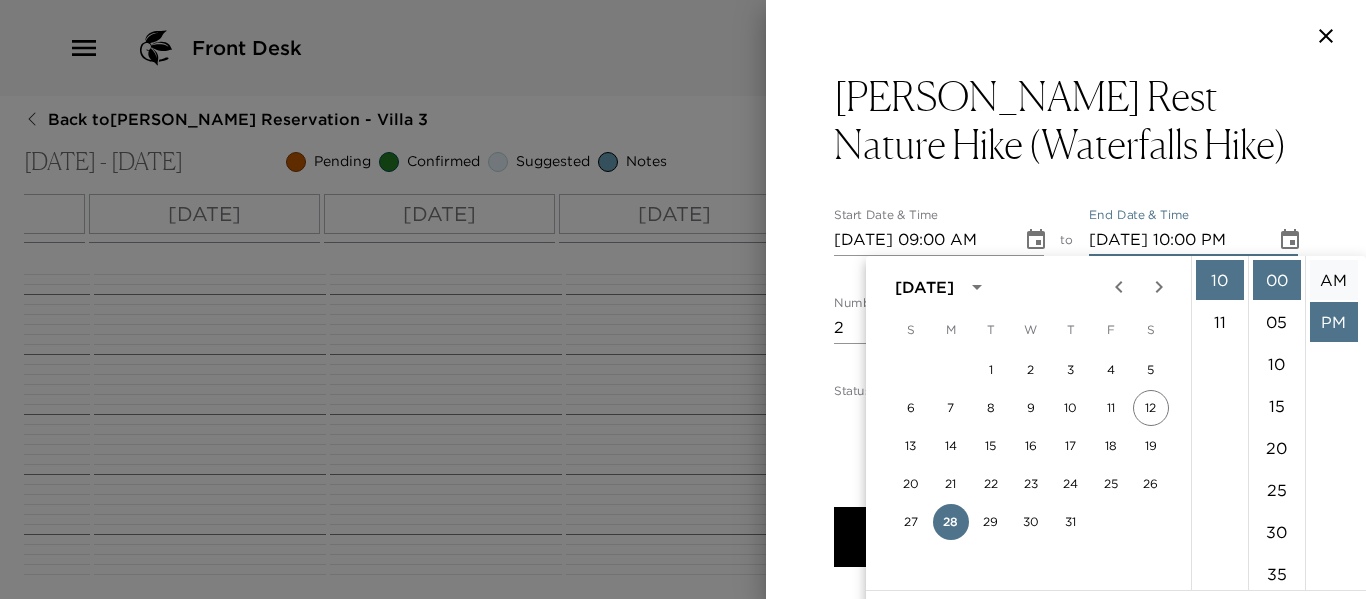 click on "AM" at bounding box center (1334, 280) 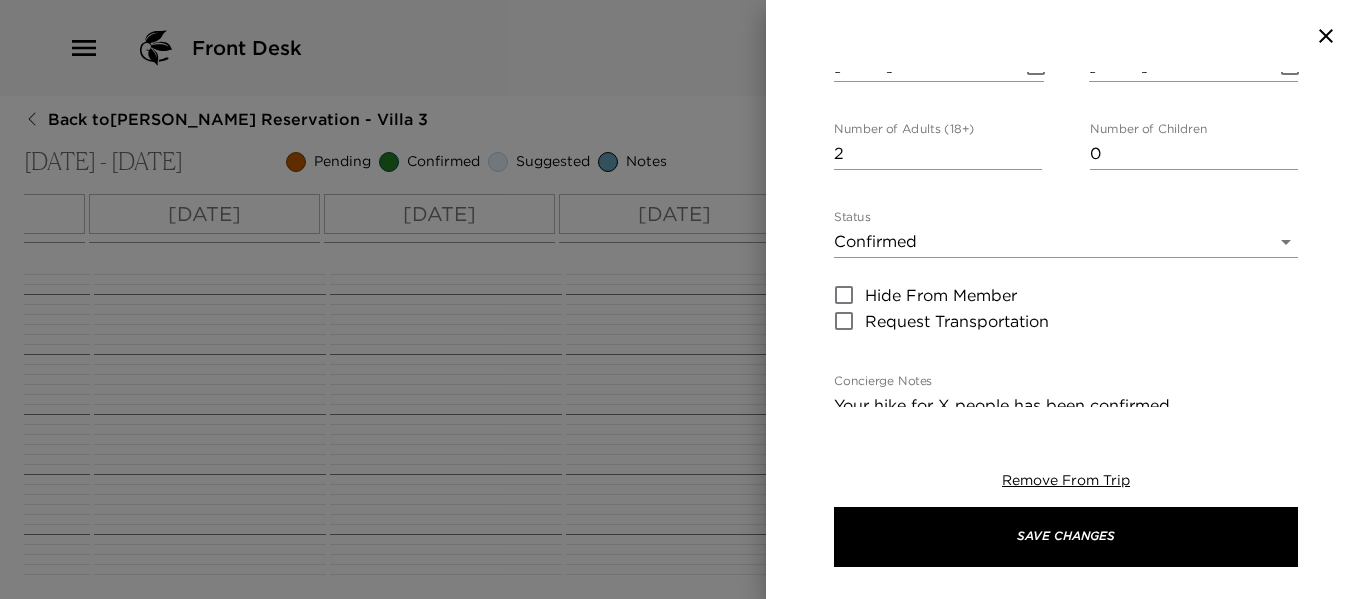 scroll, scrollTop: 200, scrollLeft: 0, axis: vertical 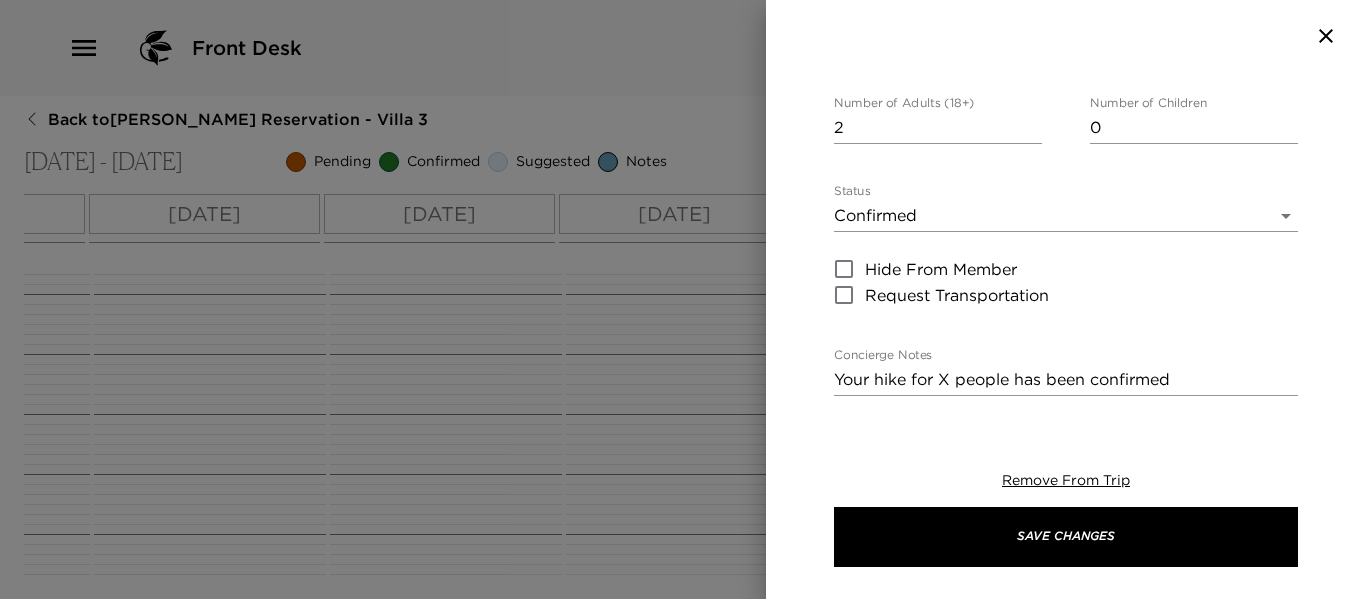 click on "Front Desk Back to  [PERSON_NAME] Reservation - Villa [DATE] - [DATE] Pending Confirmed Suggested Notes Trip View Agenda View PDF View Print All Day [DATE] [DATE] [DATE] [DATE] [DATE] [DATE] [DATE] [DATE] [DATE] [DATE] [DATE] [DATE] [DATE] [DATE] [DATE] [DATE] 12:00 AM 1:00 AM 2:00 AM 3:00 AM 4:00 AM 5:00 AM 6:00 AM 7:00 AM 8:00 AM 9:00 AM 10:00 AM 11:00 AM 12:00 PM 1:00 PM 2:00 PM 3:00 PM 4:00 PM 5:00 PM 6:00 PM 7:00 PM 8:00 PM 9:00 PM 10:00 PM 11:00 PM Grocery Confirmation 7:00am - 8:00am Airport Arrival Transfers 8:45am - 9:30am Flight N453FX Arrival 7:40 AM, [PERSON_NAME][GEOGRAPHIC_DATA] Welcome to [GEOGRAPHIC_DATA] - Early Arrival 10:00am - 11:00am Daily Breakfast at [GEOGRAPHIC_DATA] 8:00am - 9:00am Daily Lunch at [GEOGRAPHIC_DATA] 12:00pm - 1:00pm Funky Monkey Tours 9:00am - 10:30am In House Spa -  Massage for [PERSON_NAME] 11:00am - 12:00pm Pig Roast 7:30pm - 8:30pm Nevis Yacht Charters - Half Day Sail & Snorkel Trip 9:30am - 10:30am 6:00pm - 7:30pm Flight  Hi" at bounding box center (683, 299) 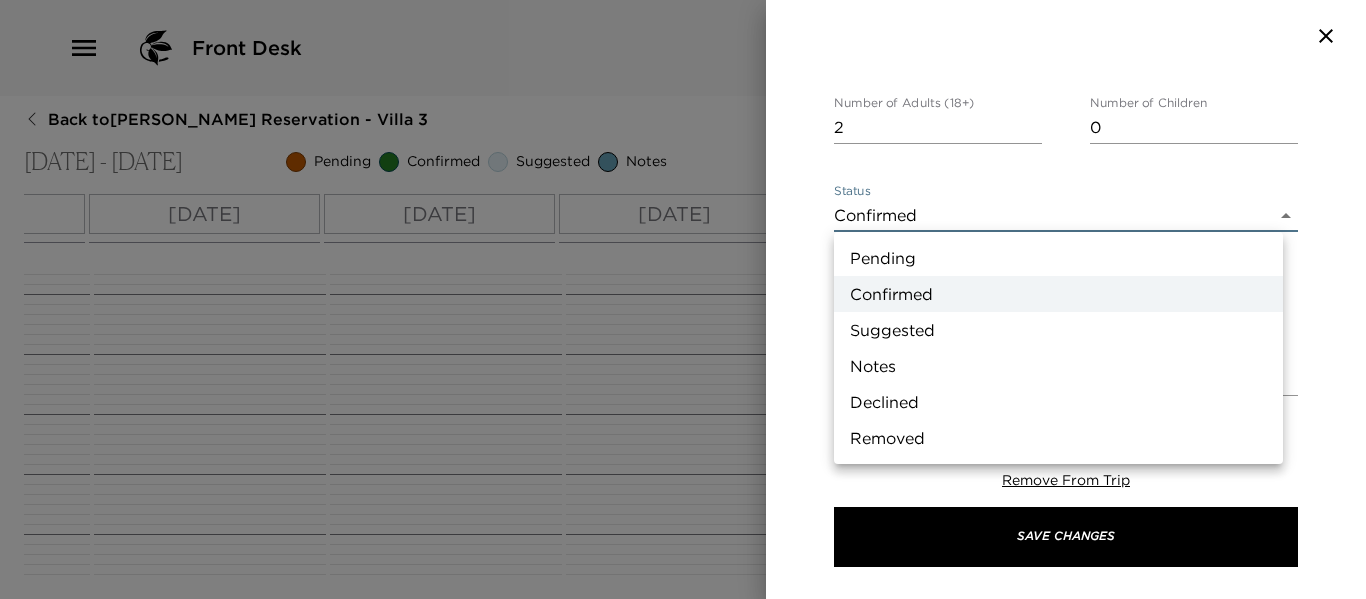 click on "Pending" at bounding box center (1058, 258) 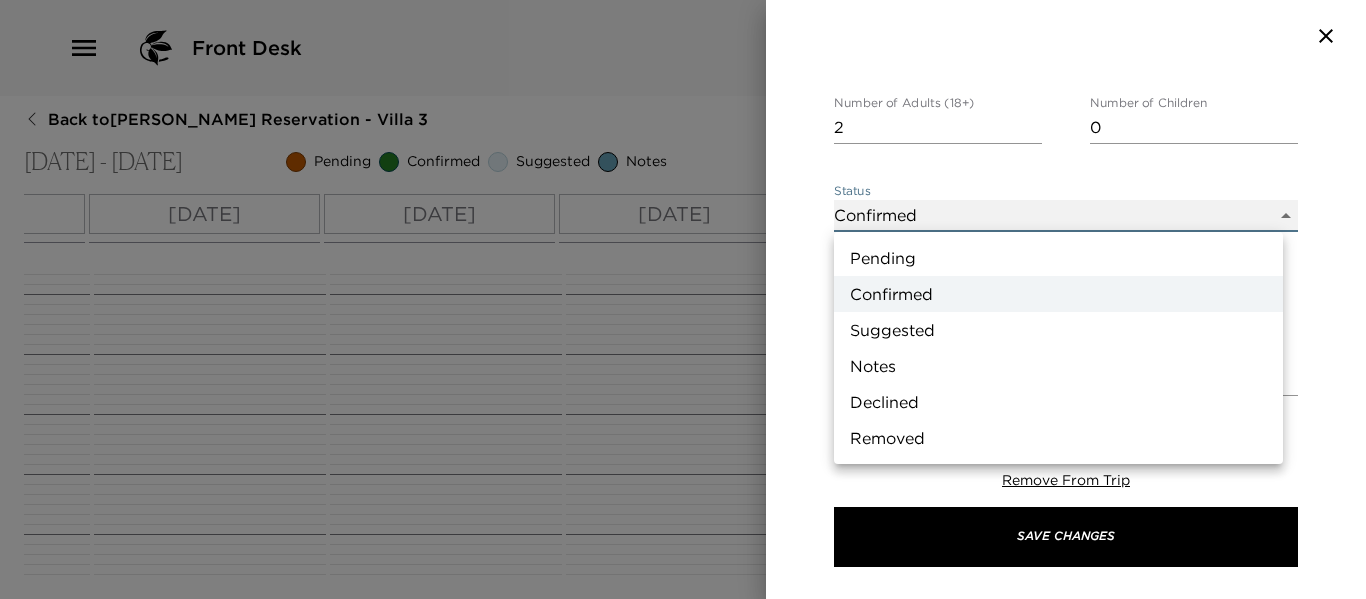type on "Pending" 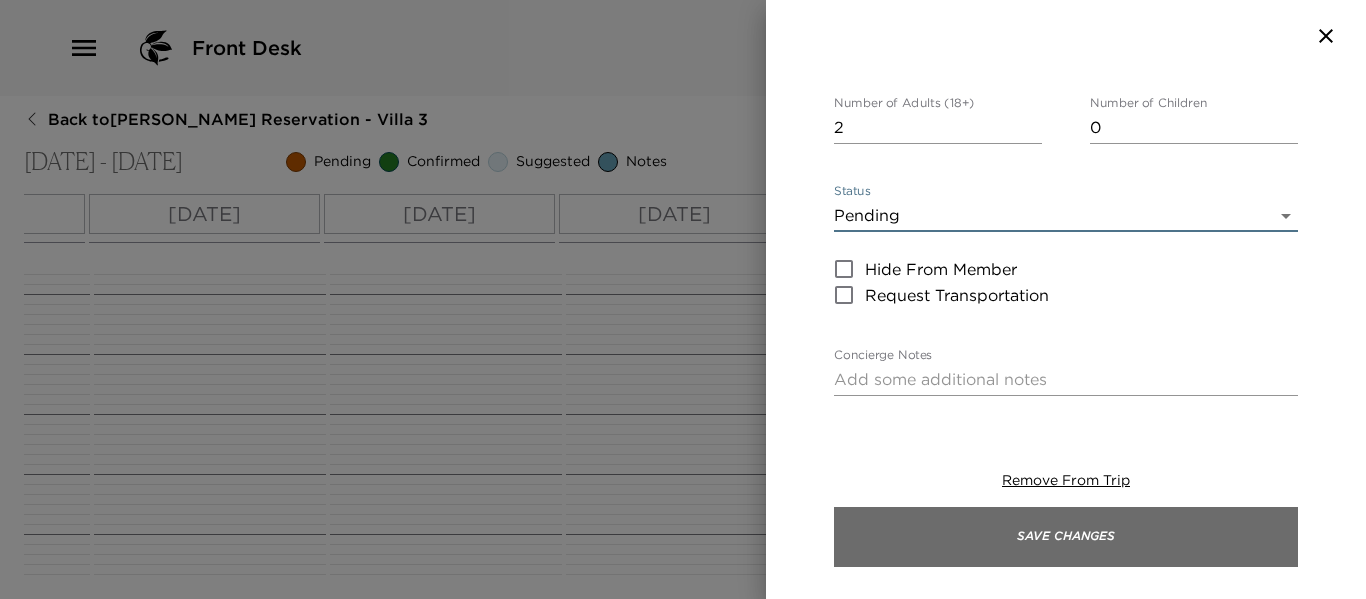 click on "Save Changes" at bounding box center [1066, 537] 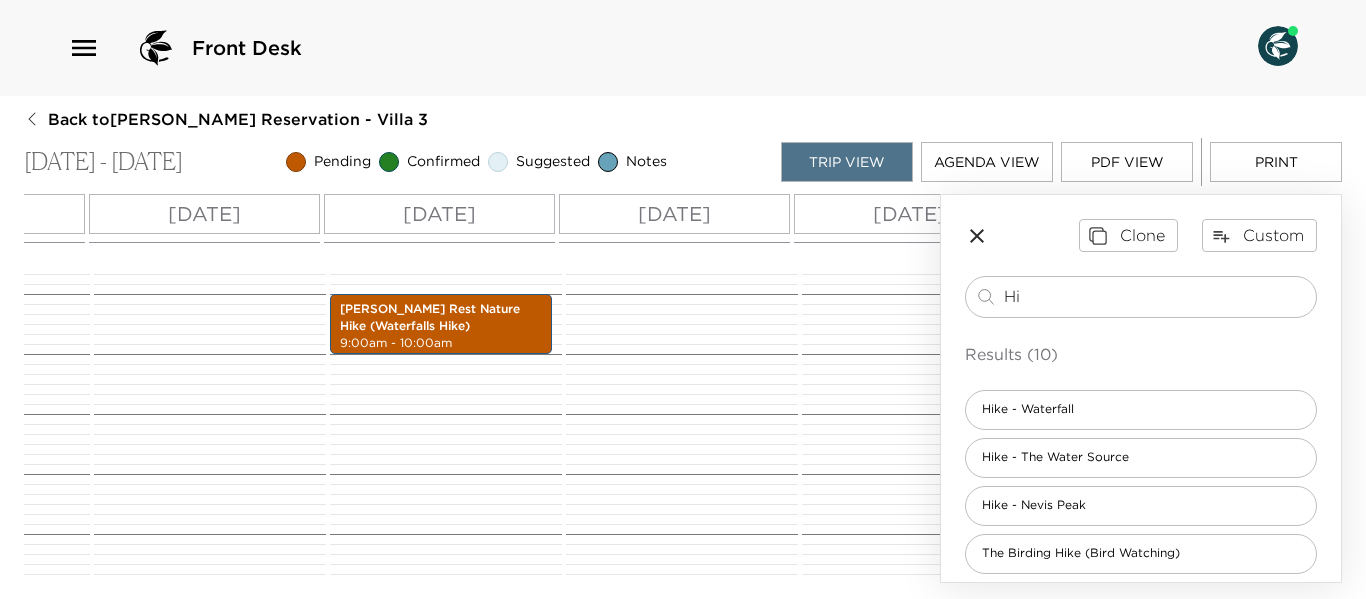 drag, startPoint x: 980, startPoint y: 233, endPoint x: 980, endPoint y: 345, distance: 112 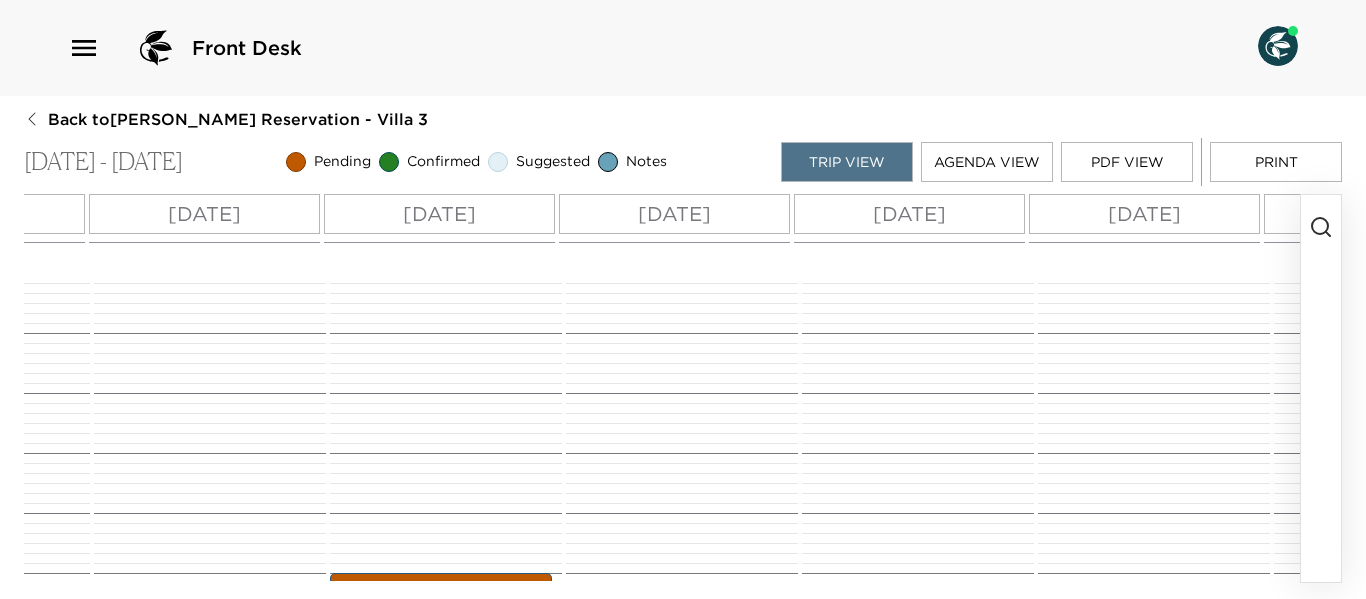 scroll, scrollTop: 120, scrollLeft: 0, axis: vertical 